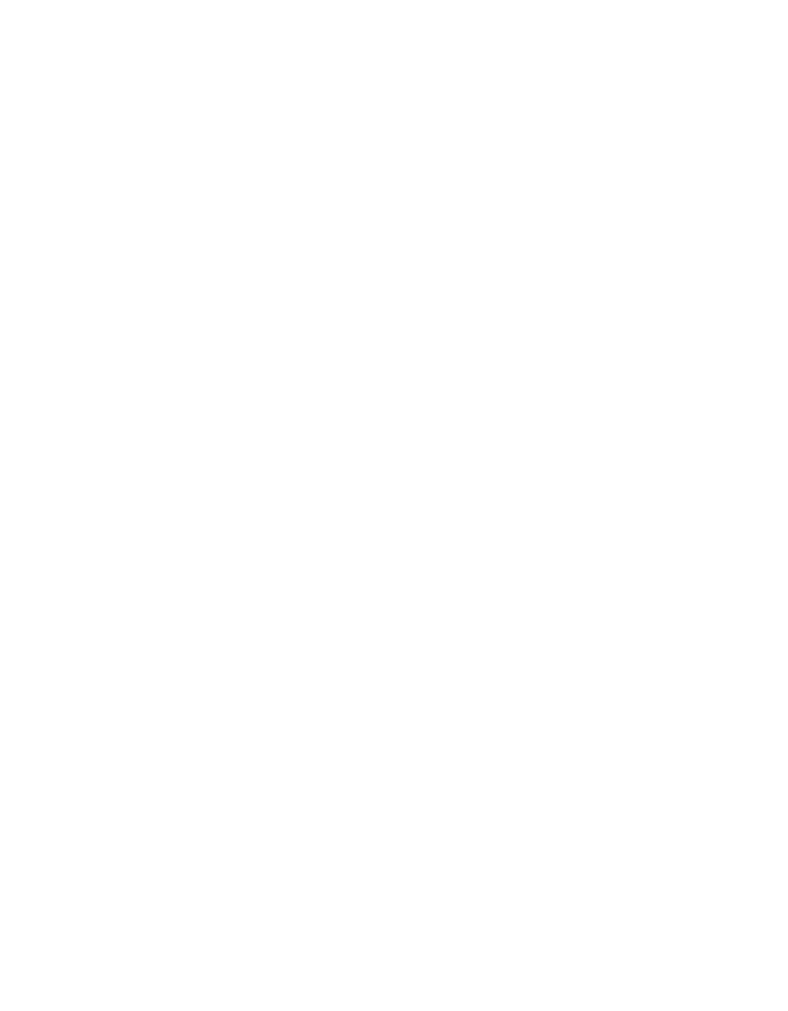 scroll, scrollTop: 0, scrollLeft: 0, axis: both 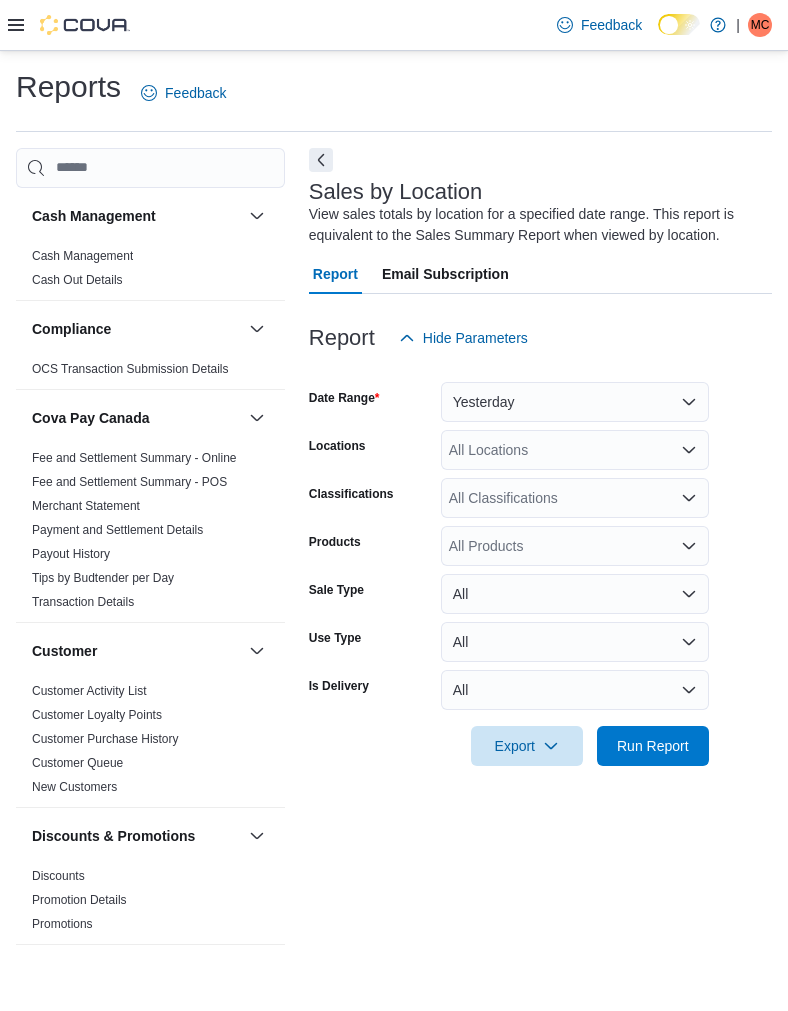 click on "Date Range Yesterday Locations All Locations Classifications All Classifications Products All Products Sale Type All Use Type All Is Delivery All Export  Run Report" at bounding box center (540, 562) 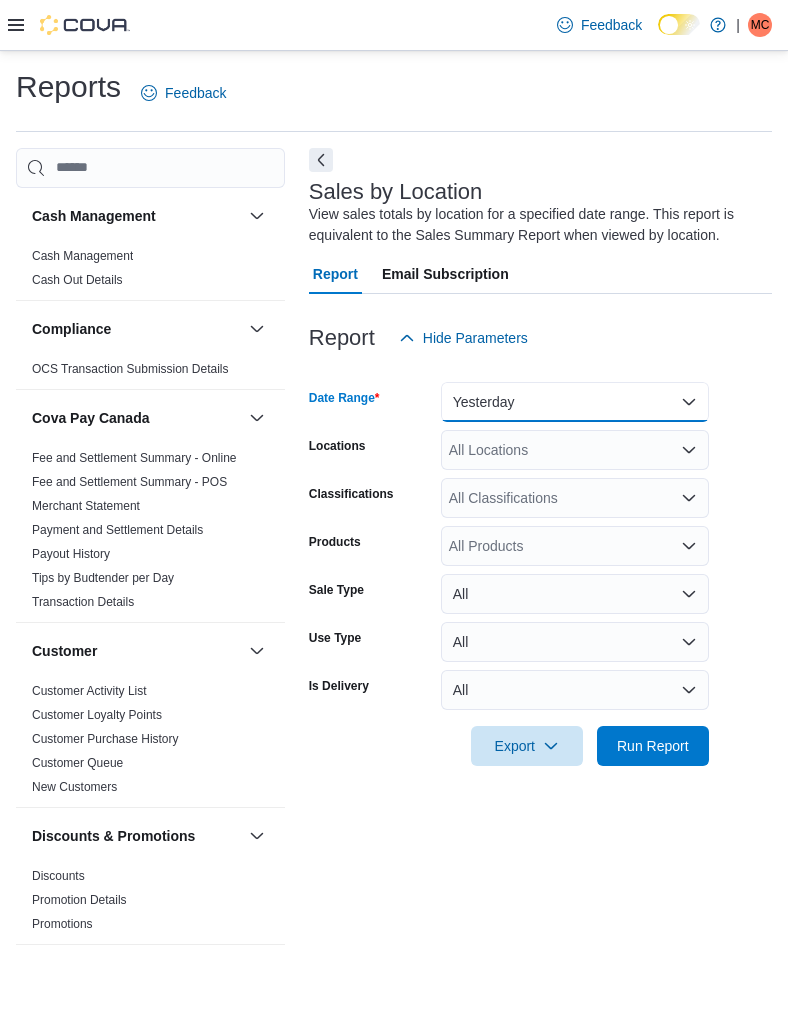 click on "Yesterday" at bounding box center (575, 402) 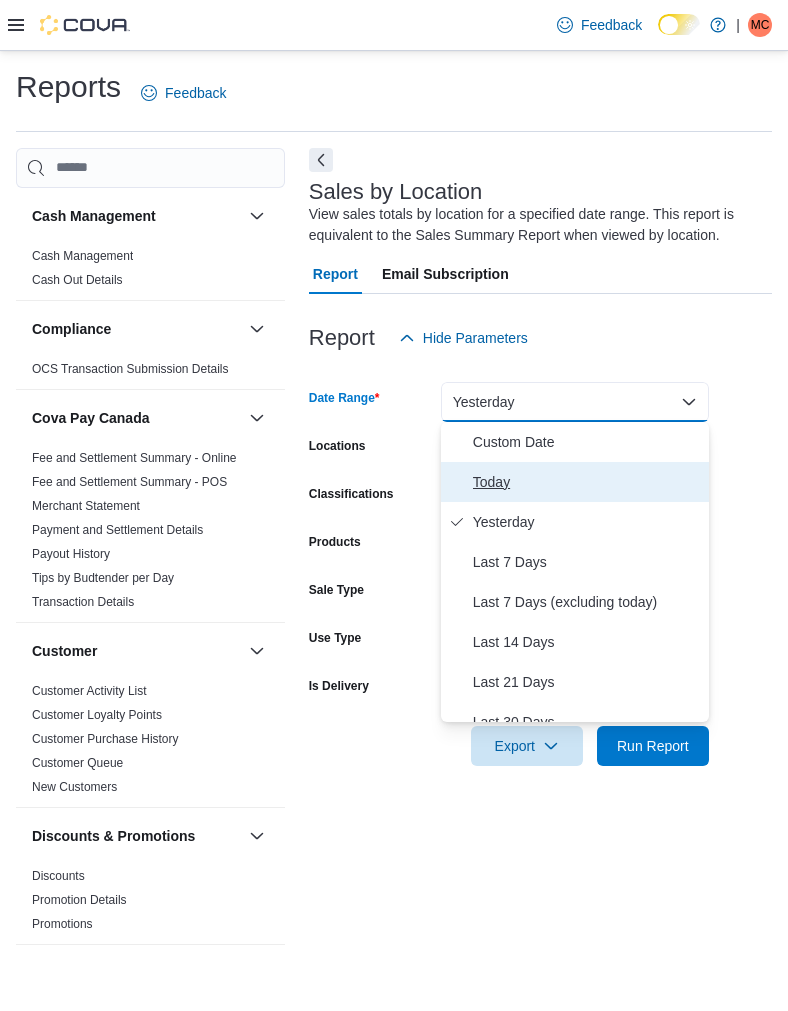 click on "Today" at bounding box center [575, 482] 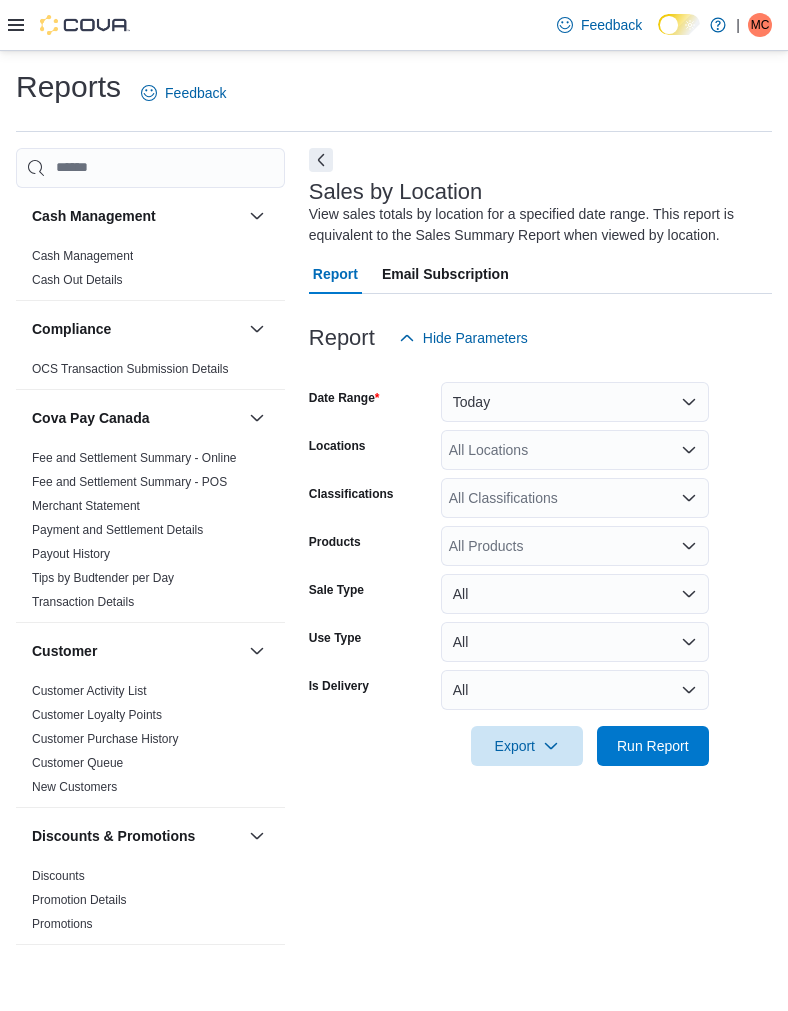 click on "All Locations" at bounding box center [575, 450] 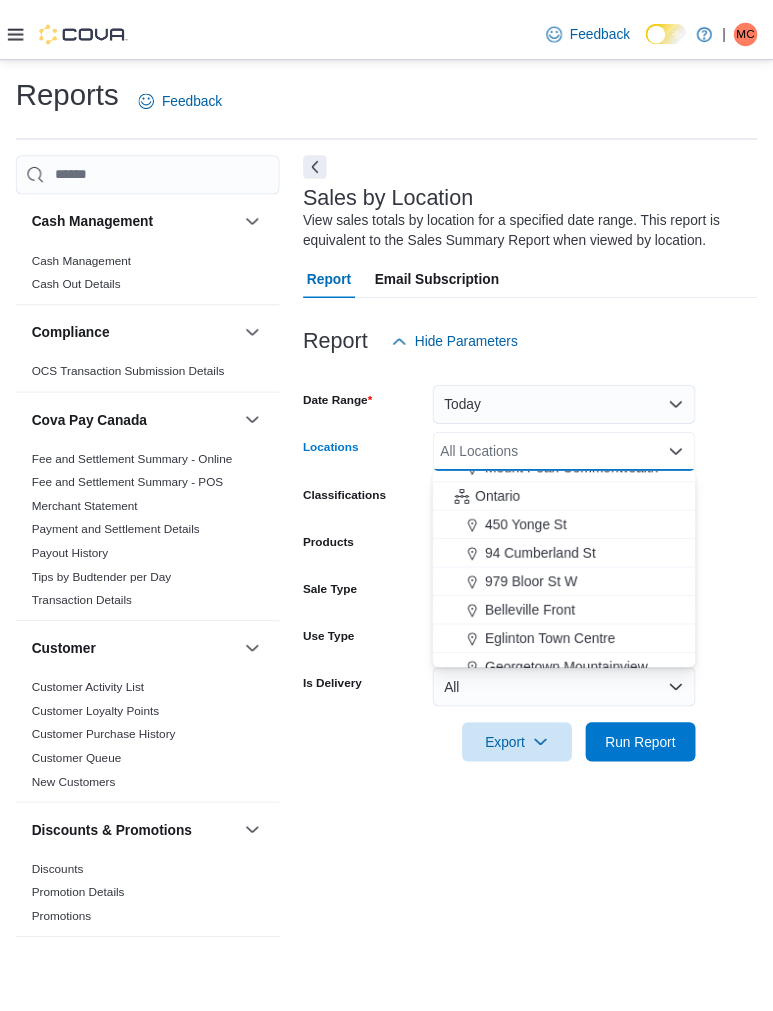 scroll, scrollTop: 427, scrollLeft: 0, axis: vertical 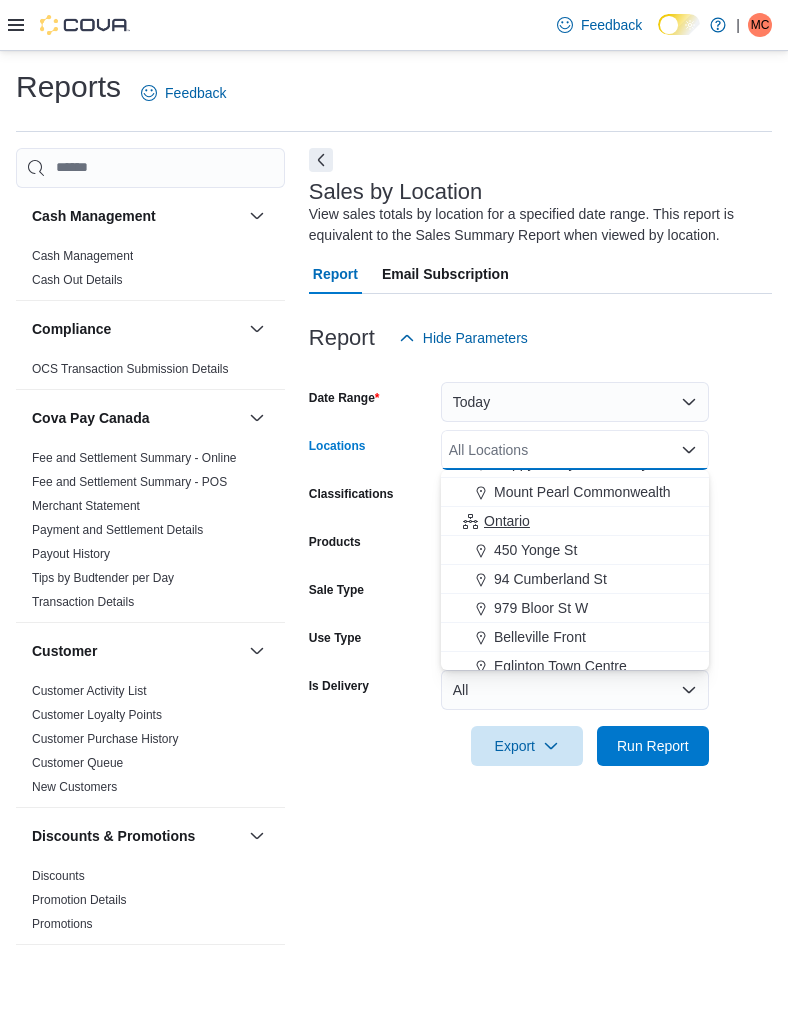 click on "Ontario" at bounding box center [575, 521] 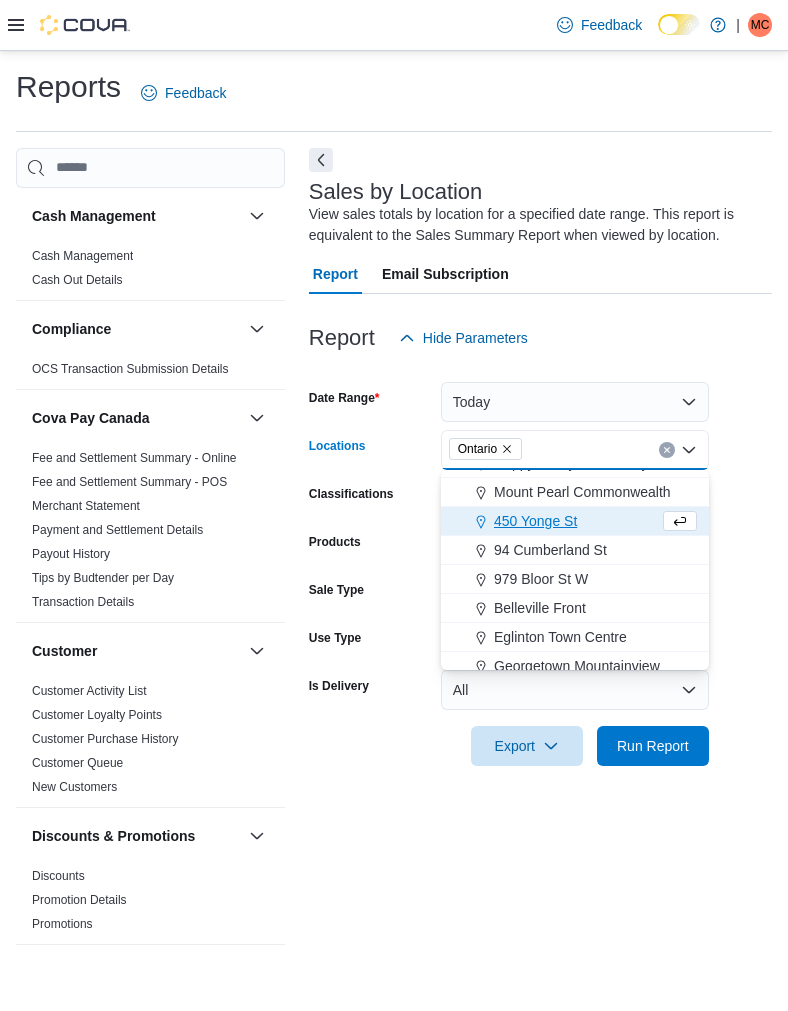 click on "Export  Run Report" at bounding box center [509, 746] 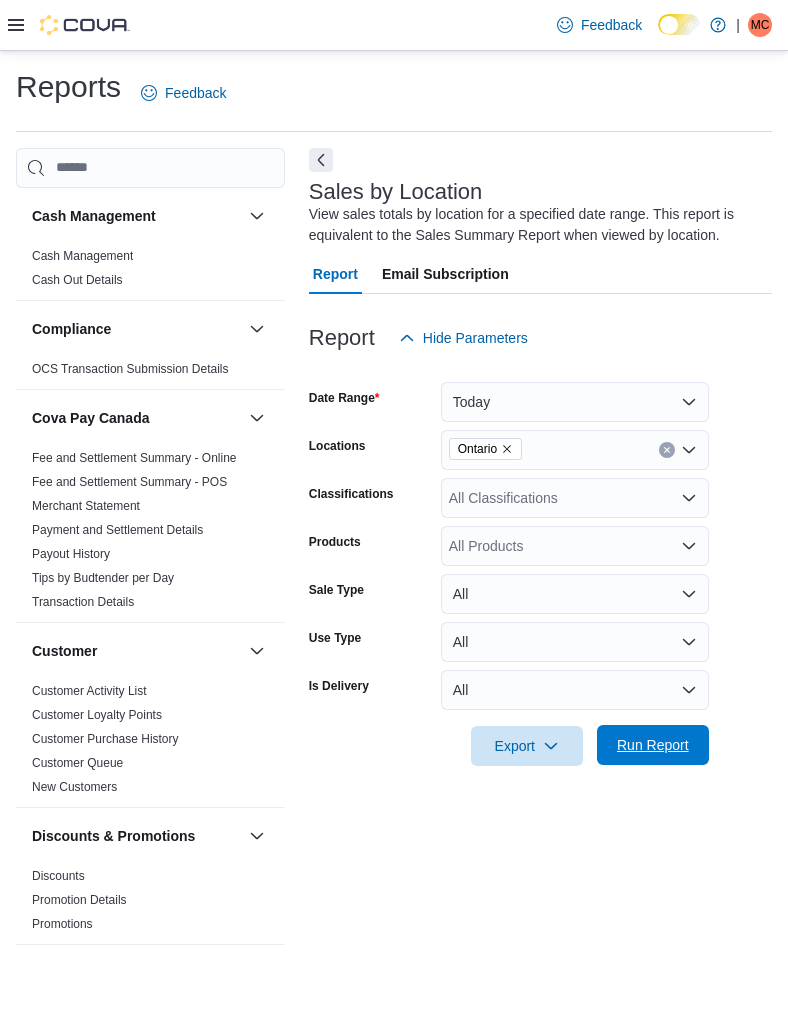 click on "Run Report" at bounding box center [653, 745] 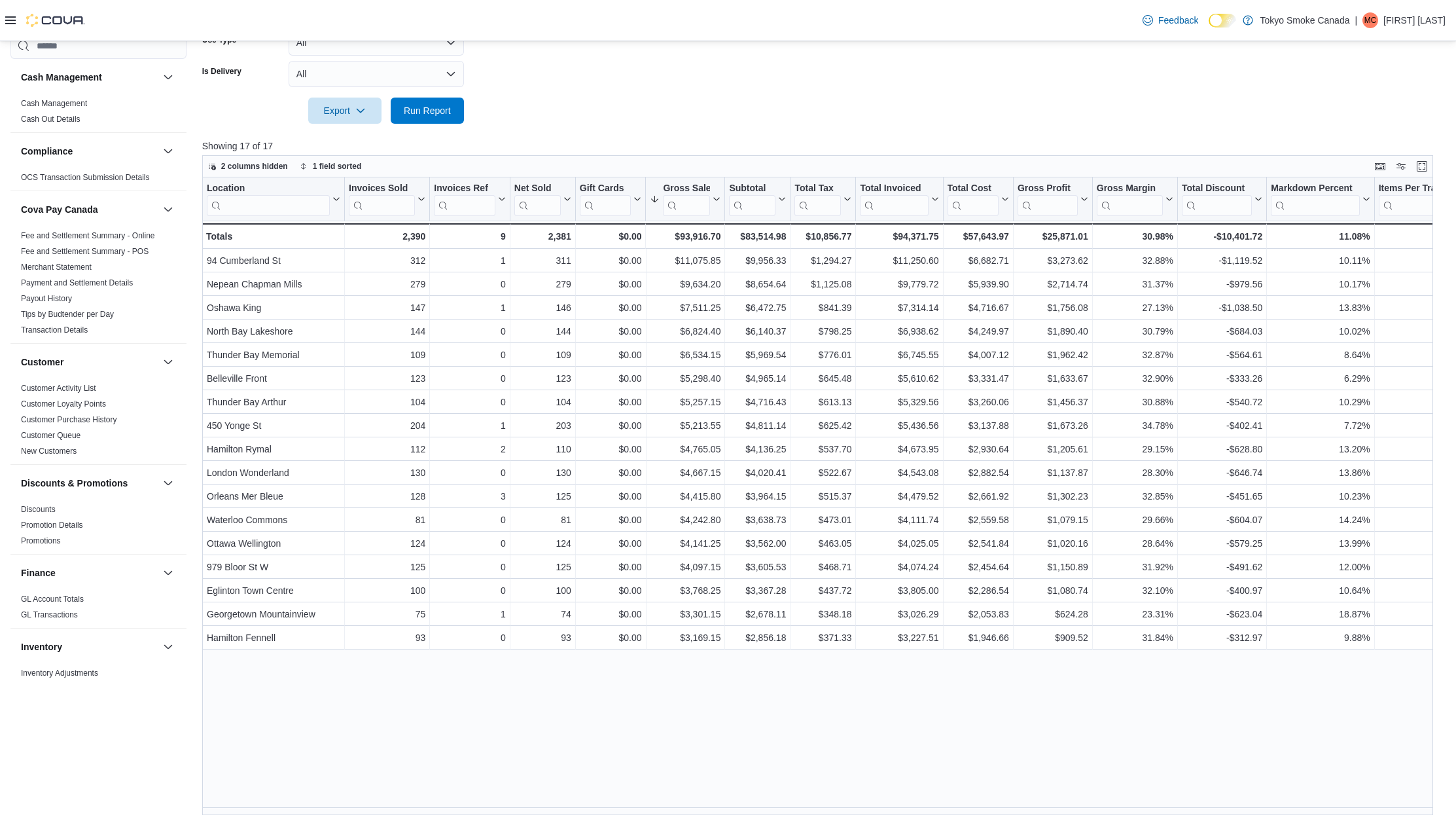 scroll, scrollTop: 373, scrollLeft: 0, axis: vertical 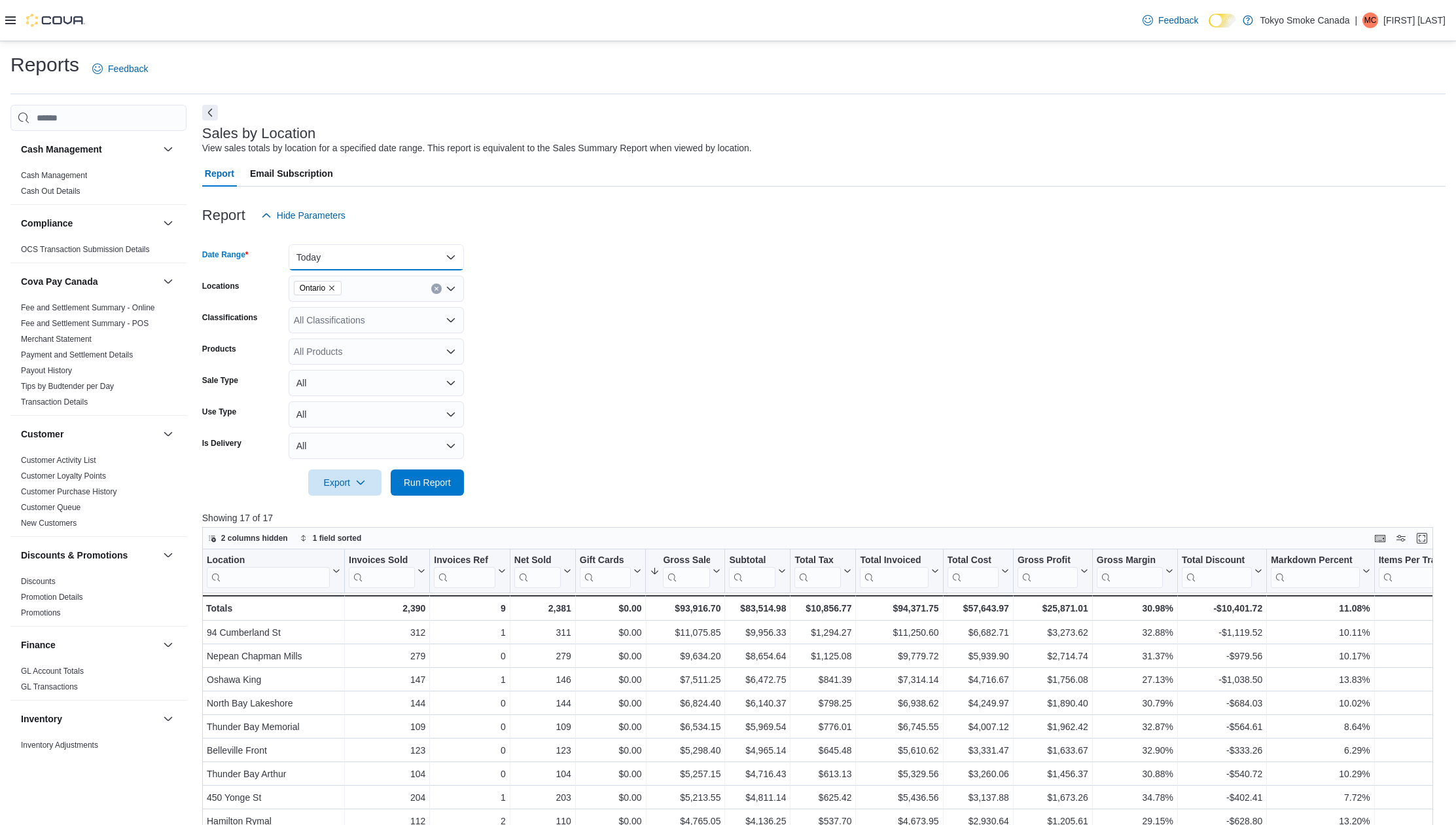 click on "Today" at bounding box center [376, 257] 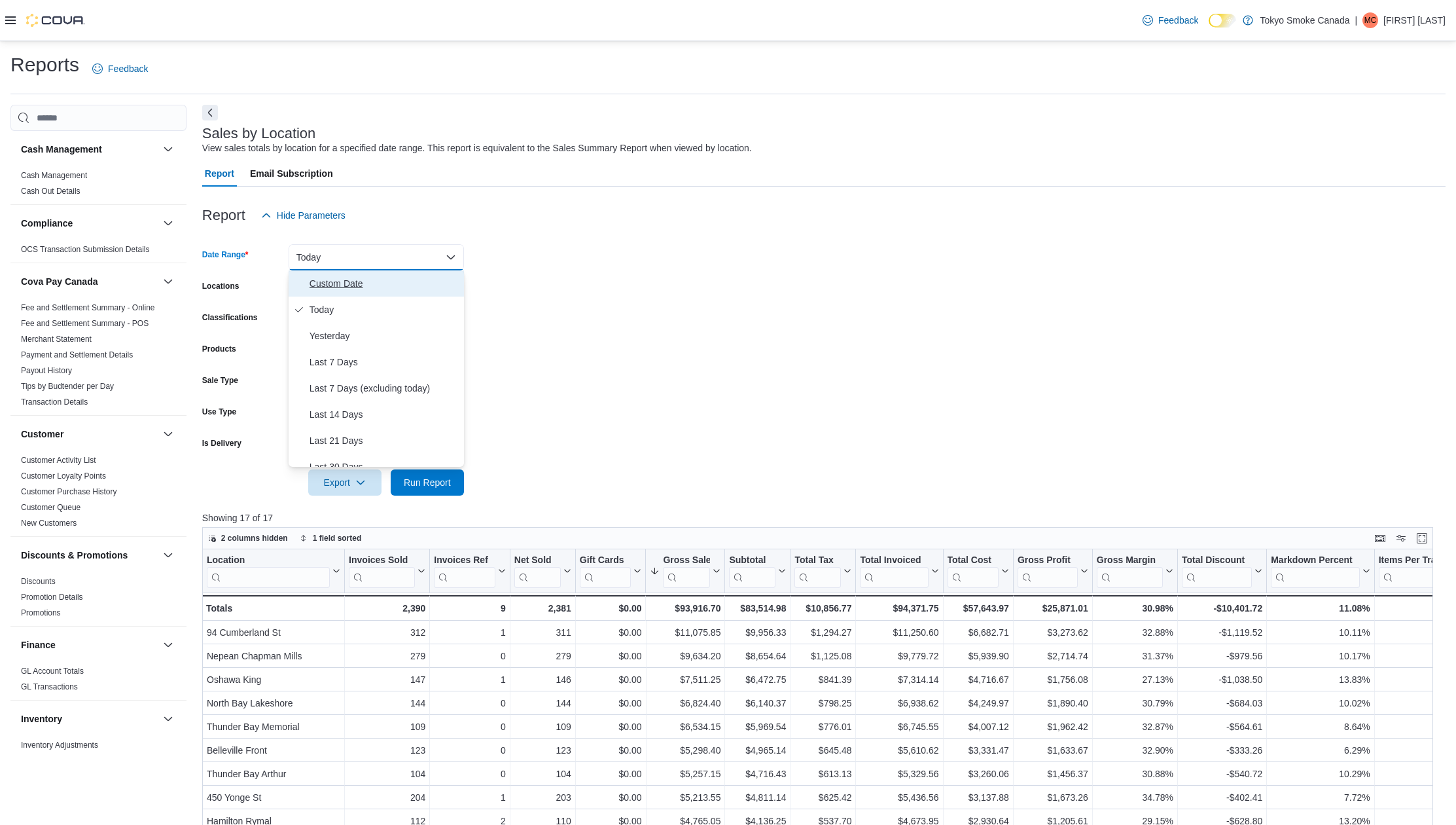 click on "Custom Date" at bounding box center (384, 284) 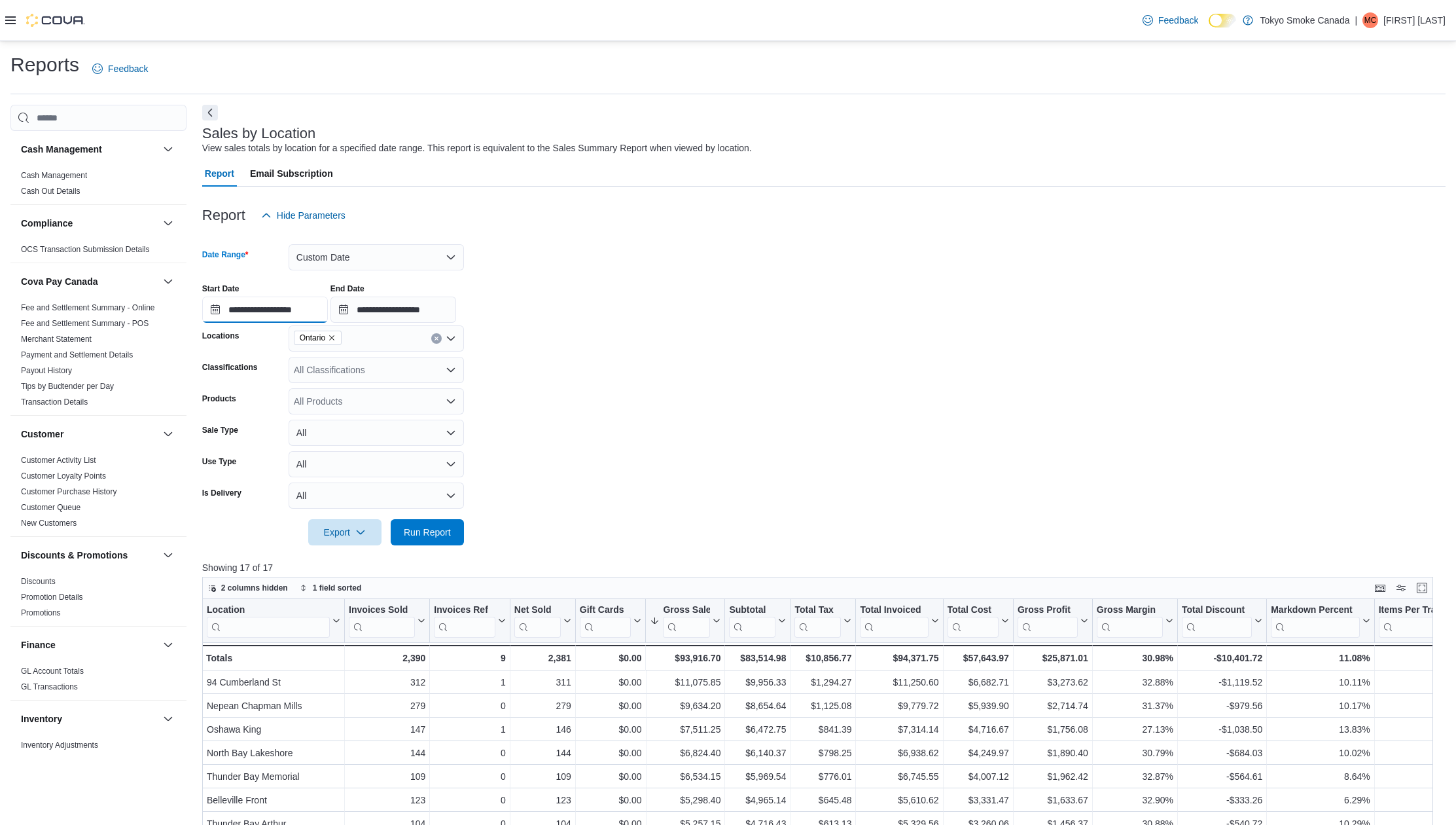 click on "**********" at bounding box center (265, 310) 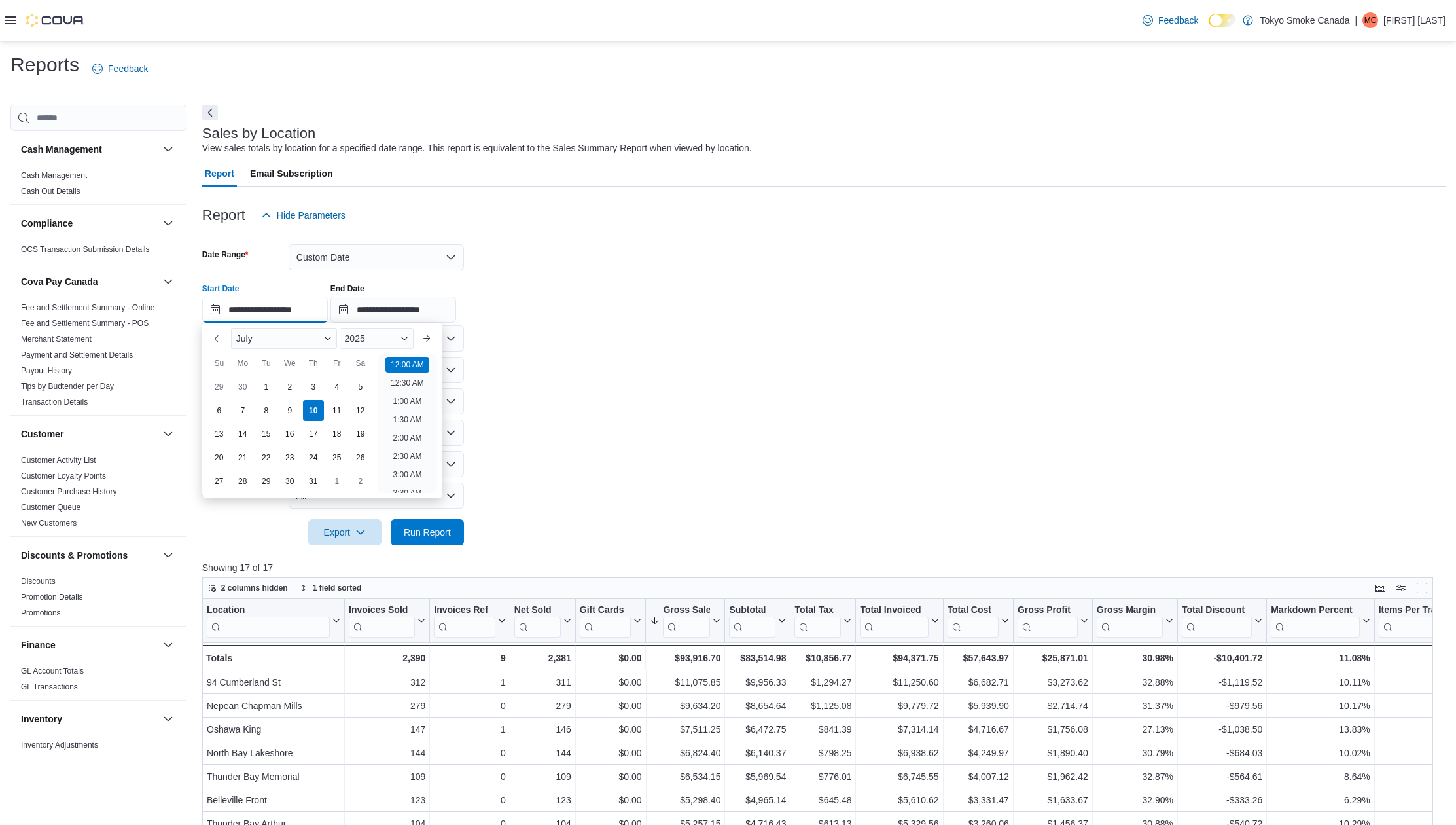 scroll, scrollTop: 41, scrollLeft: 0, axis: vertical 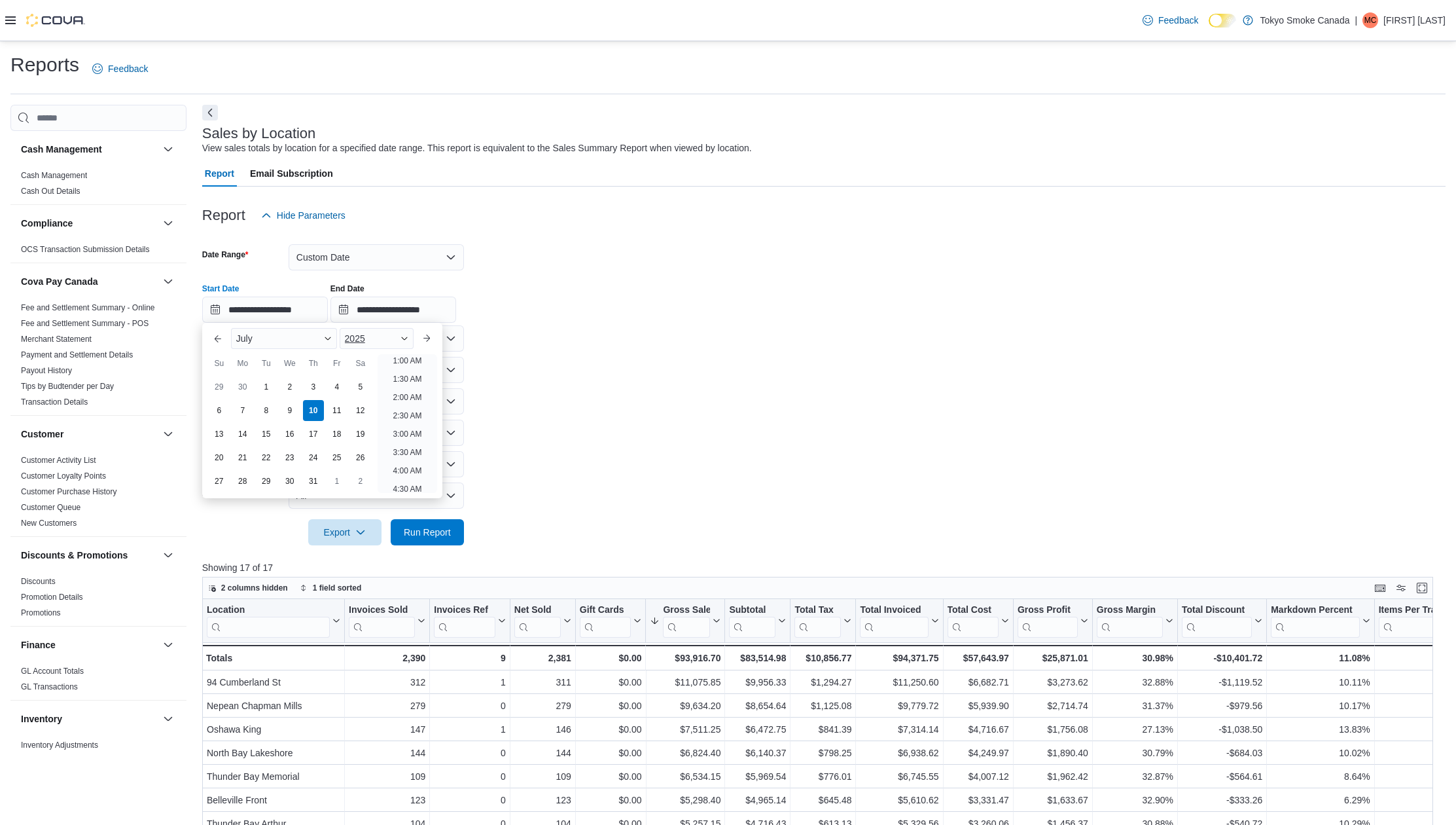 click on "2025" at bounding box center (377, 339) 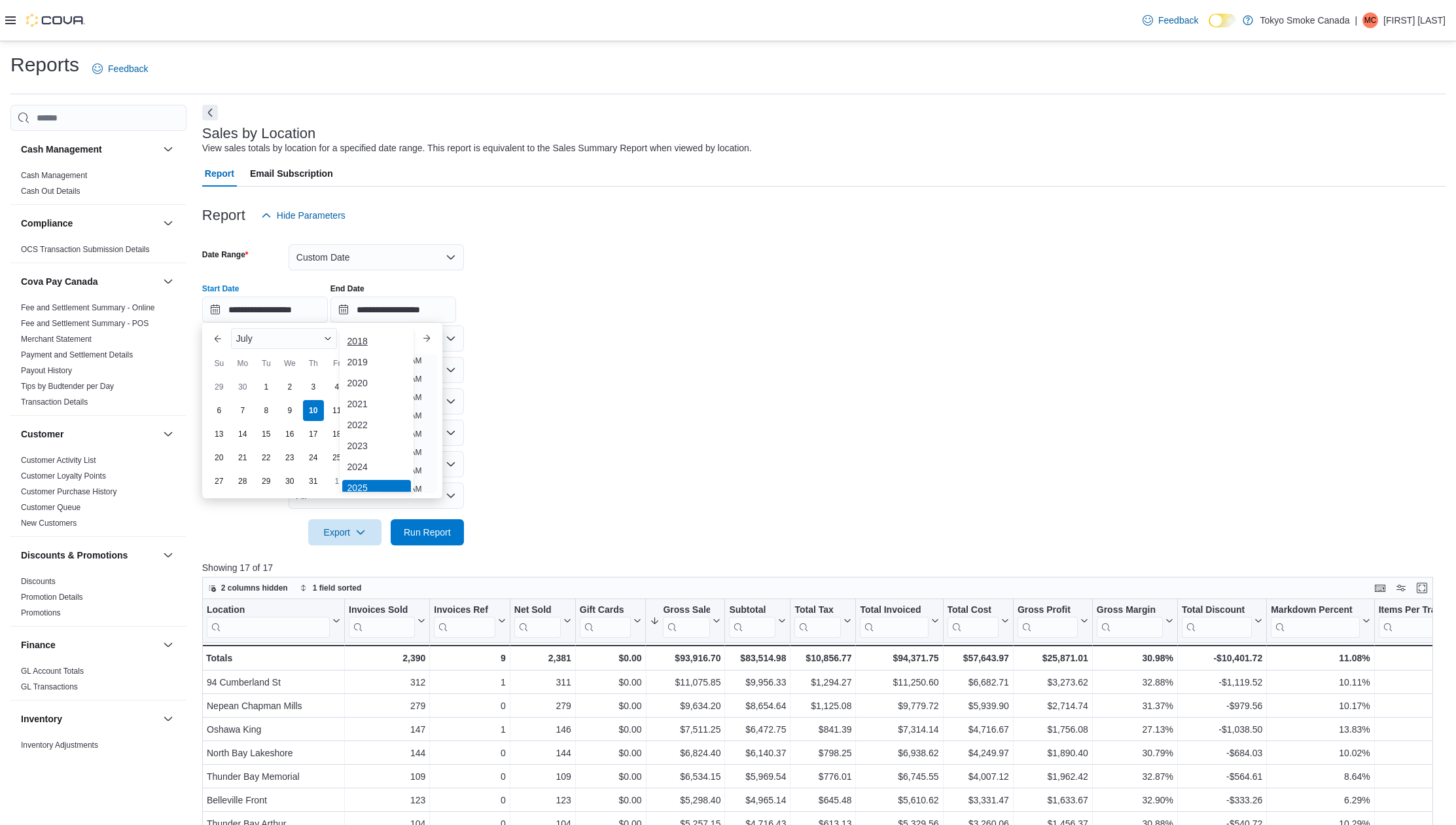 scroll, scrollTop: 4, scrollLeft: 0, axis: vertical 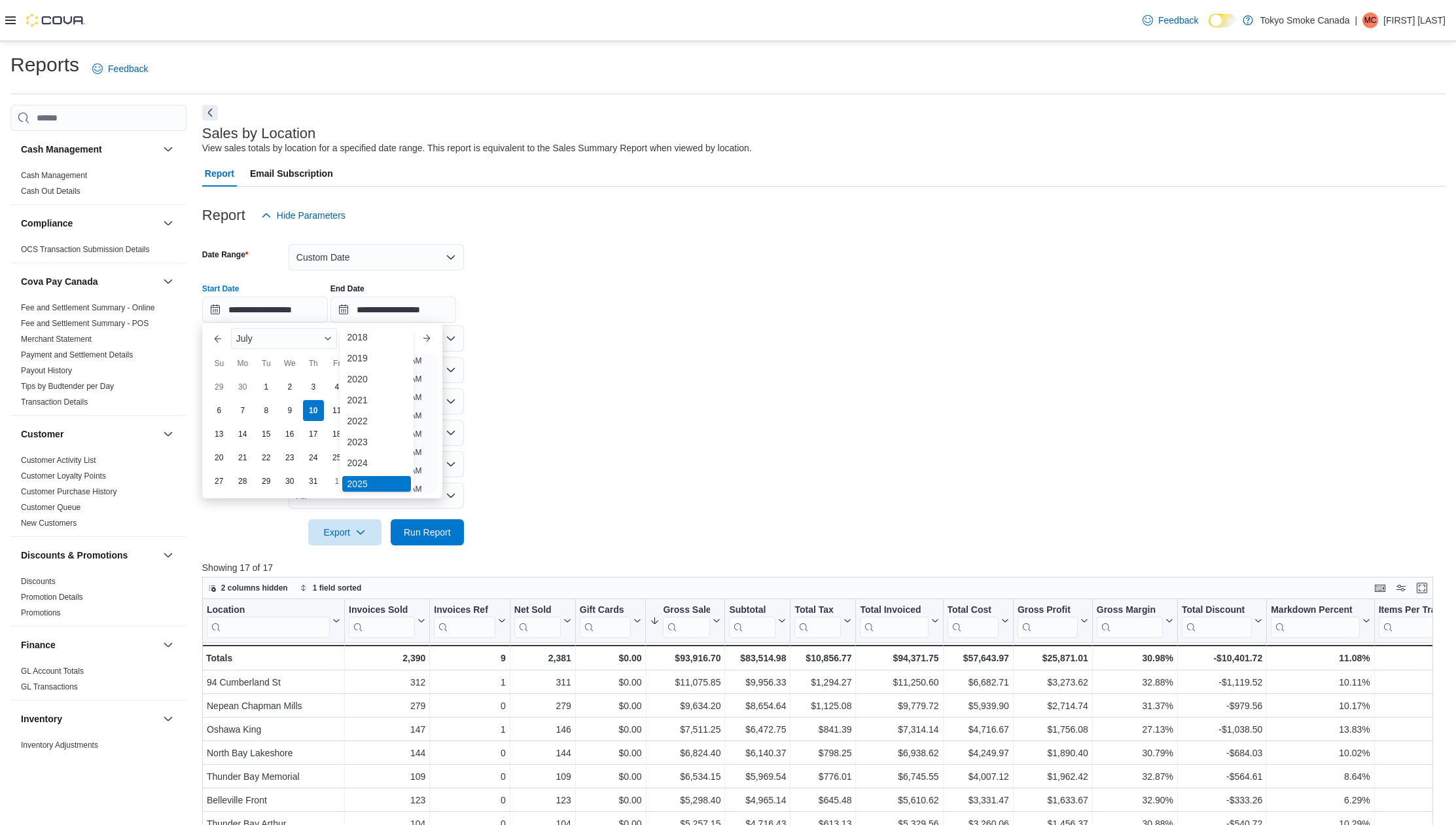 click on "July You are focused on a year selector menu. Use the up and down arrows to select a year, then hit enter to confirm your selection. 2025  is the currently focused year. 2032 2031 2030 2029 2028 2027 2026 ✓ 2025 2024 2023 2022 2021 2020 2019 2018 2025" at bounding box center (322, 339) 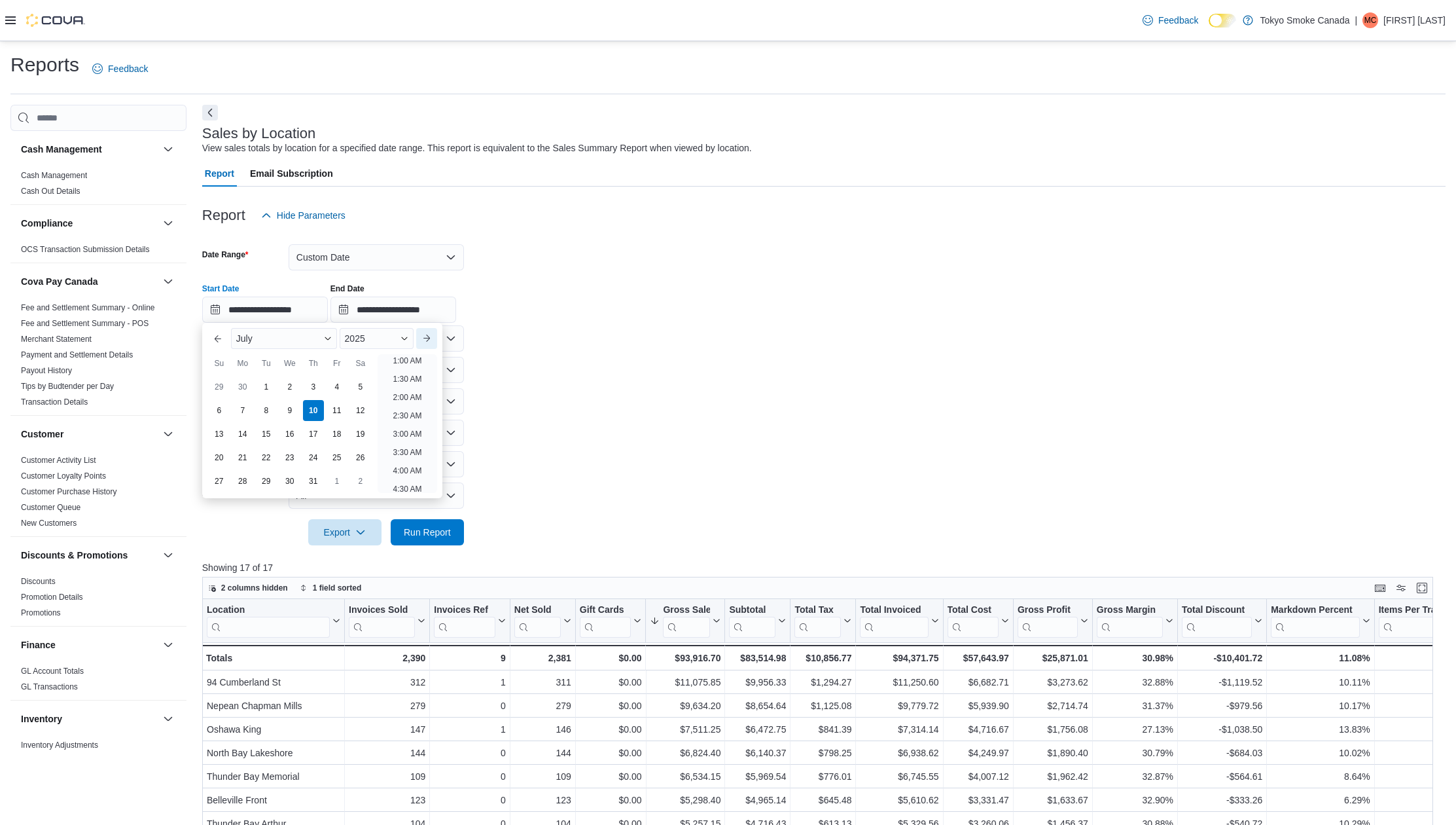 click on "Next month" at bounding box center [427, 339] 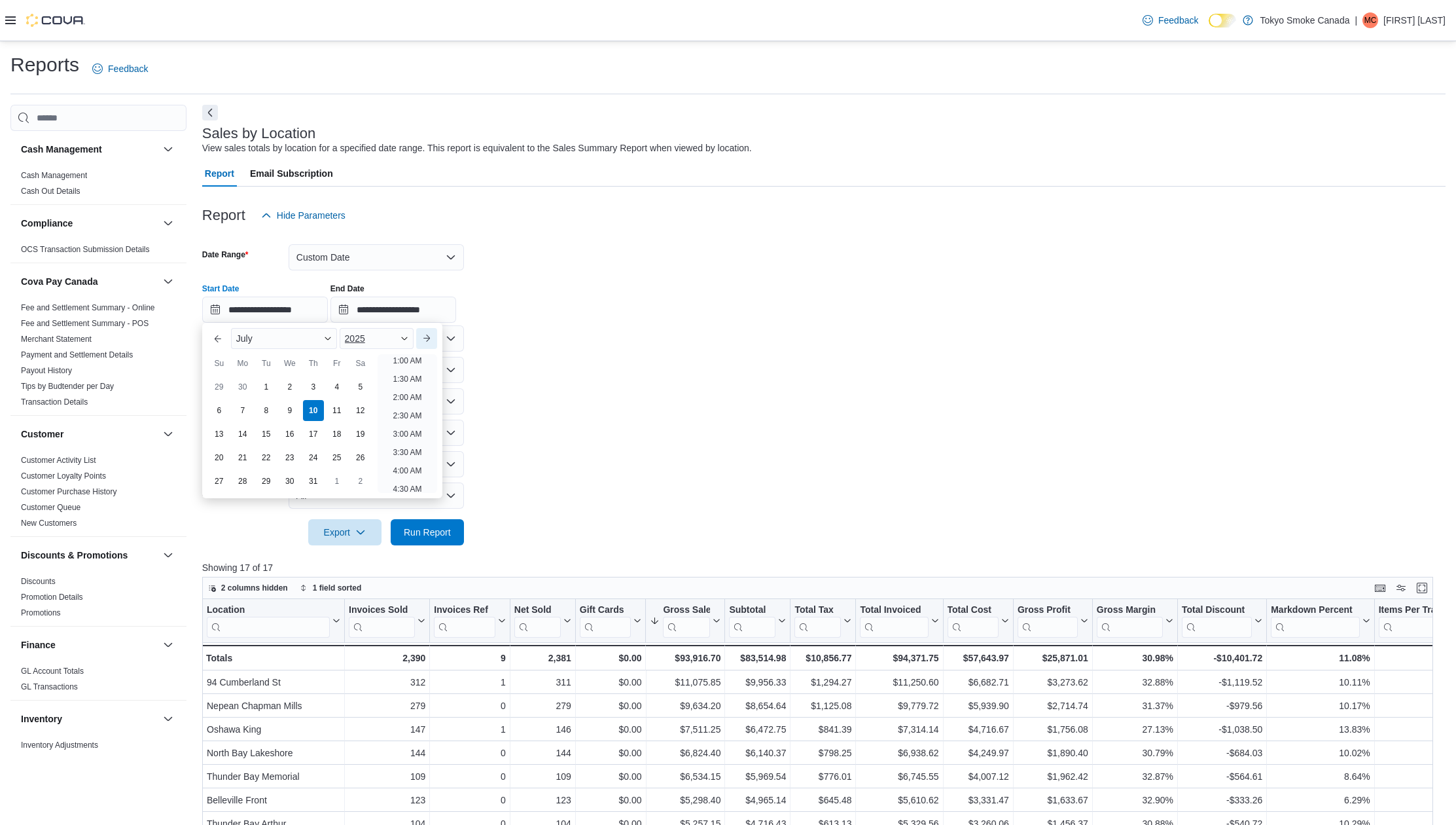 type on "**********" 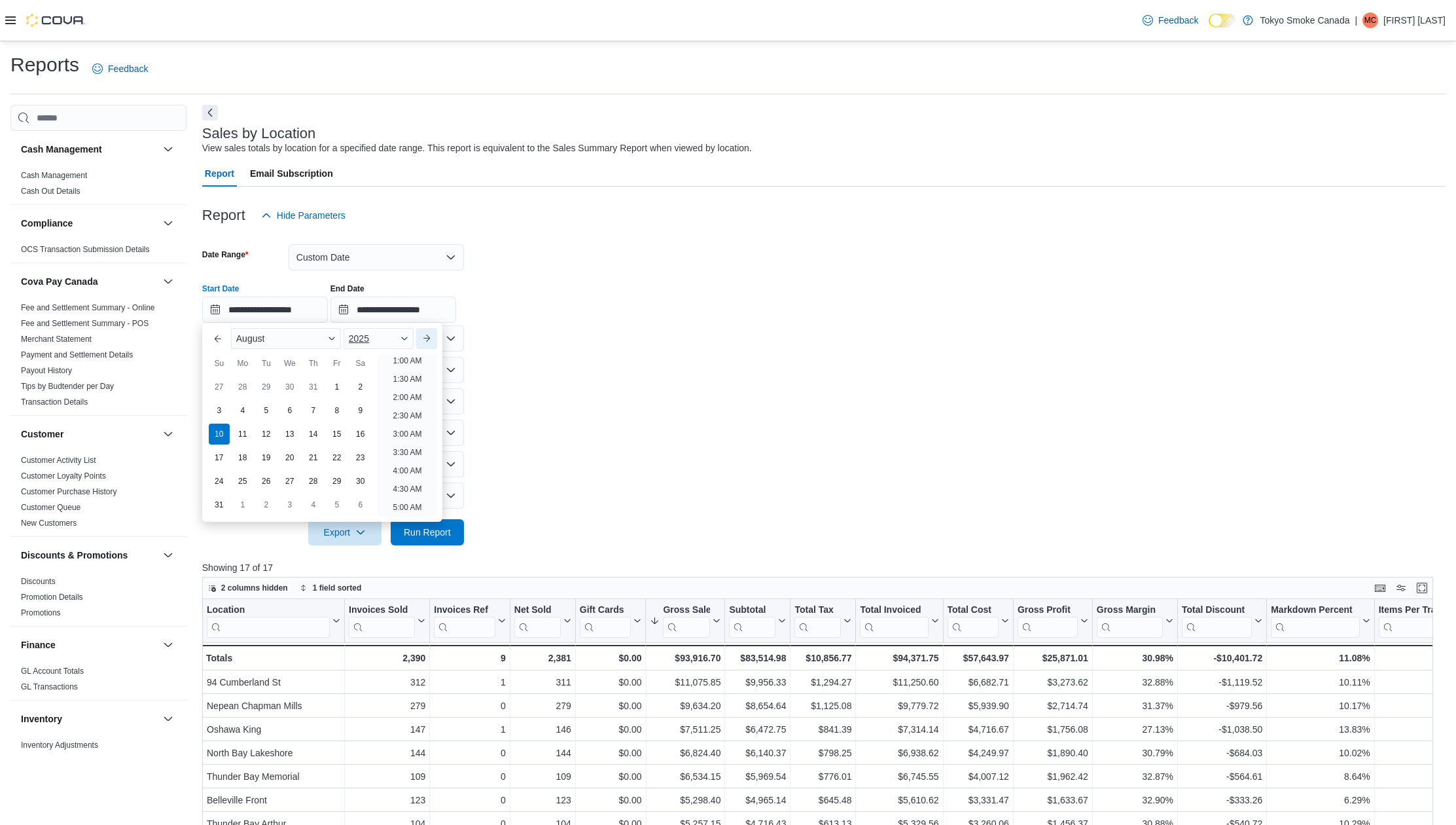 scroll, scrollTop: 3, scrollLeft: 0, axis: vertical 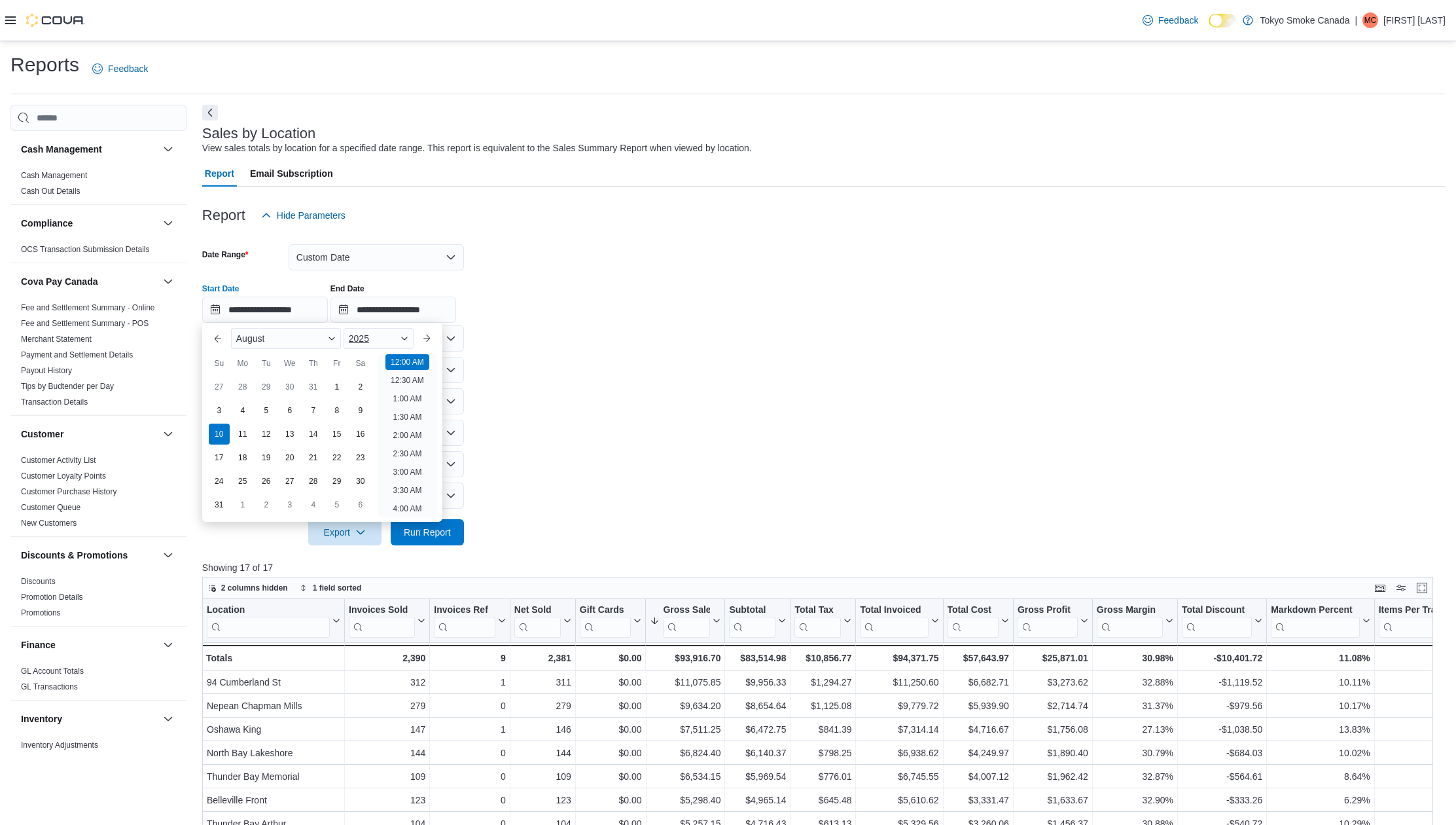 click on "2025" at bounding box center [378, 339] 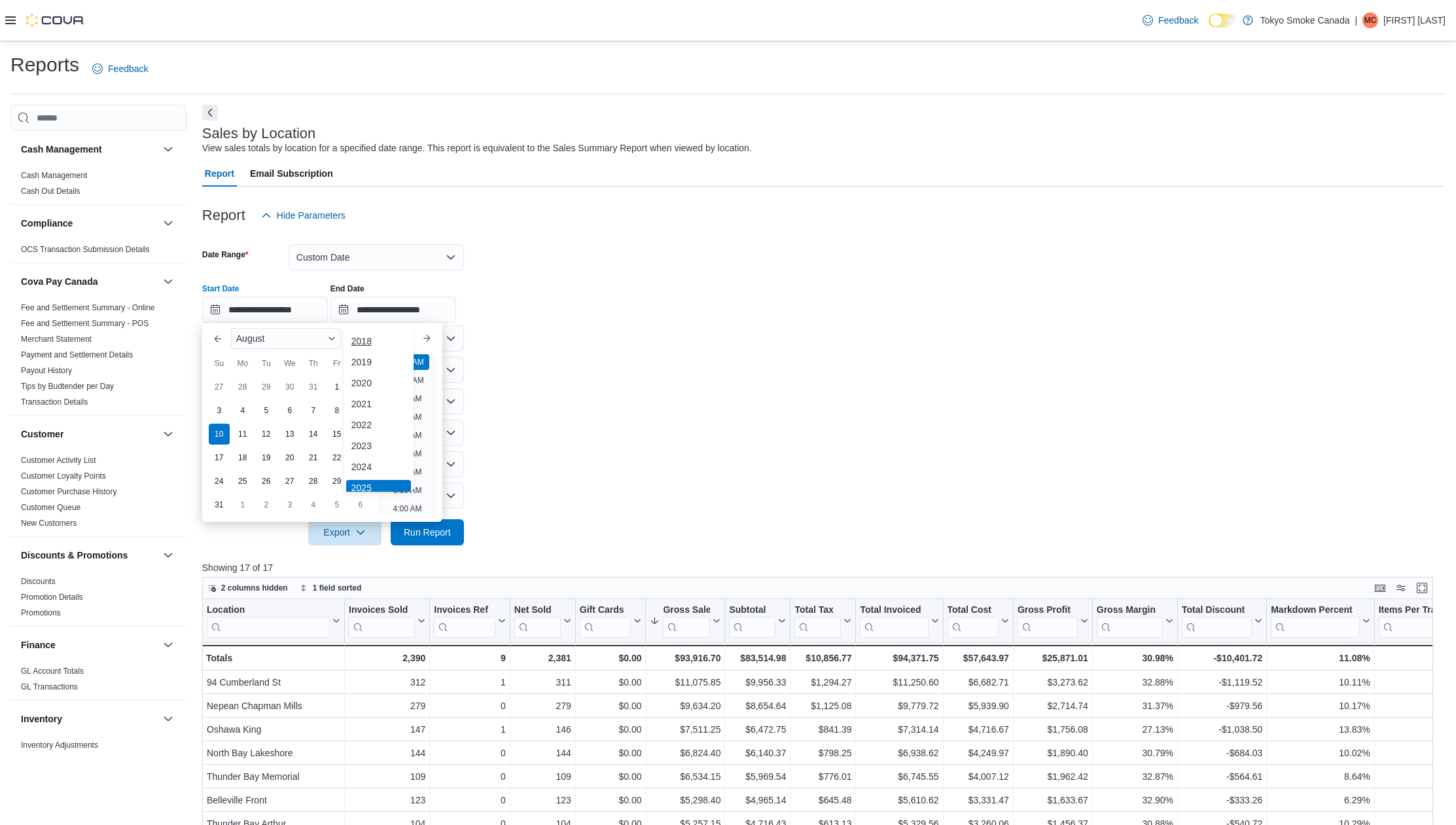 scroll, scrollTop: 4, scrollLeft: 0, axis: vertical 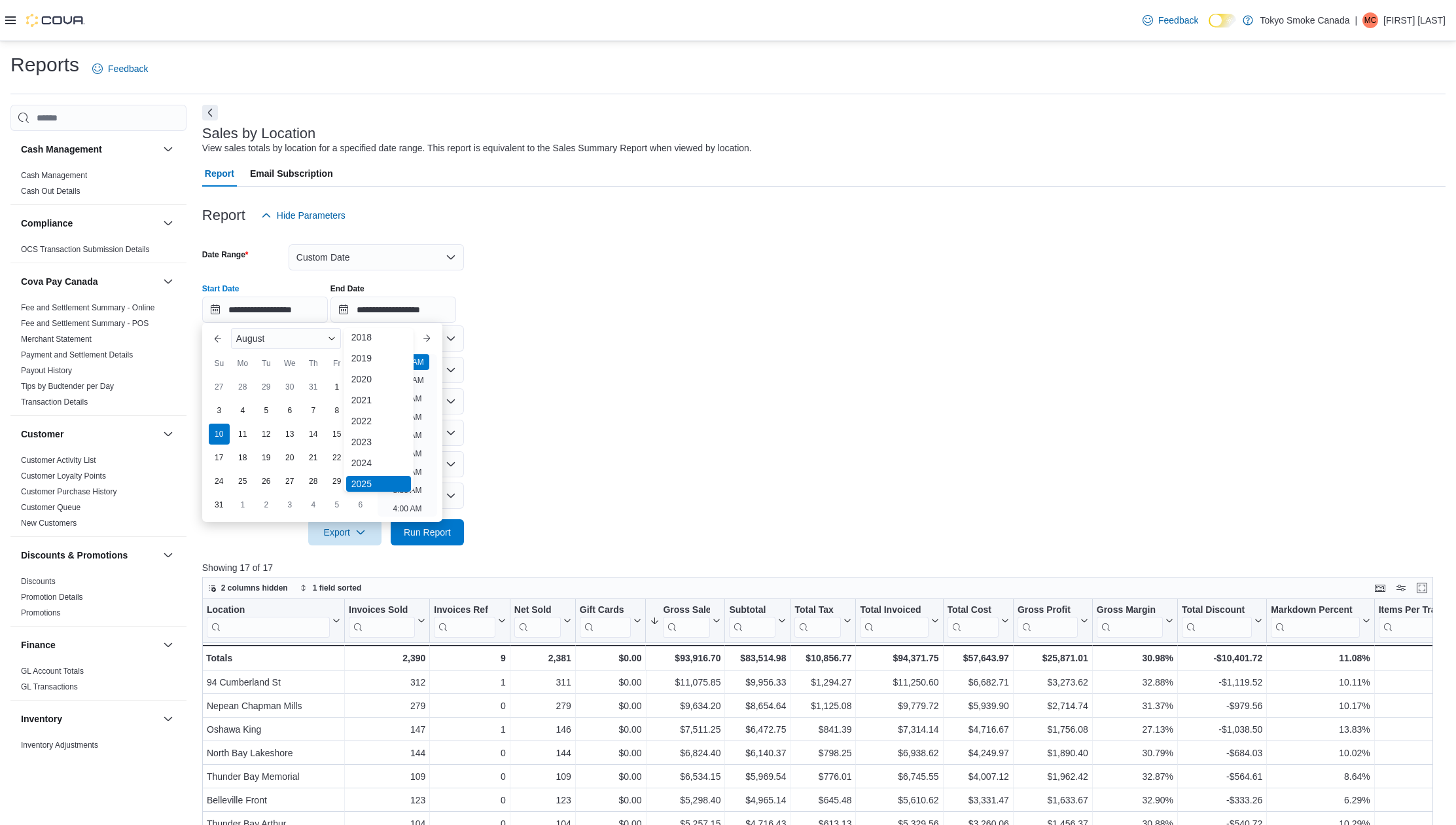 click on "2024" at bounding box center [378, 463] 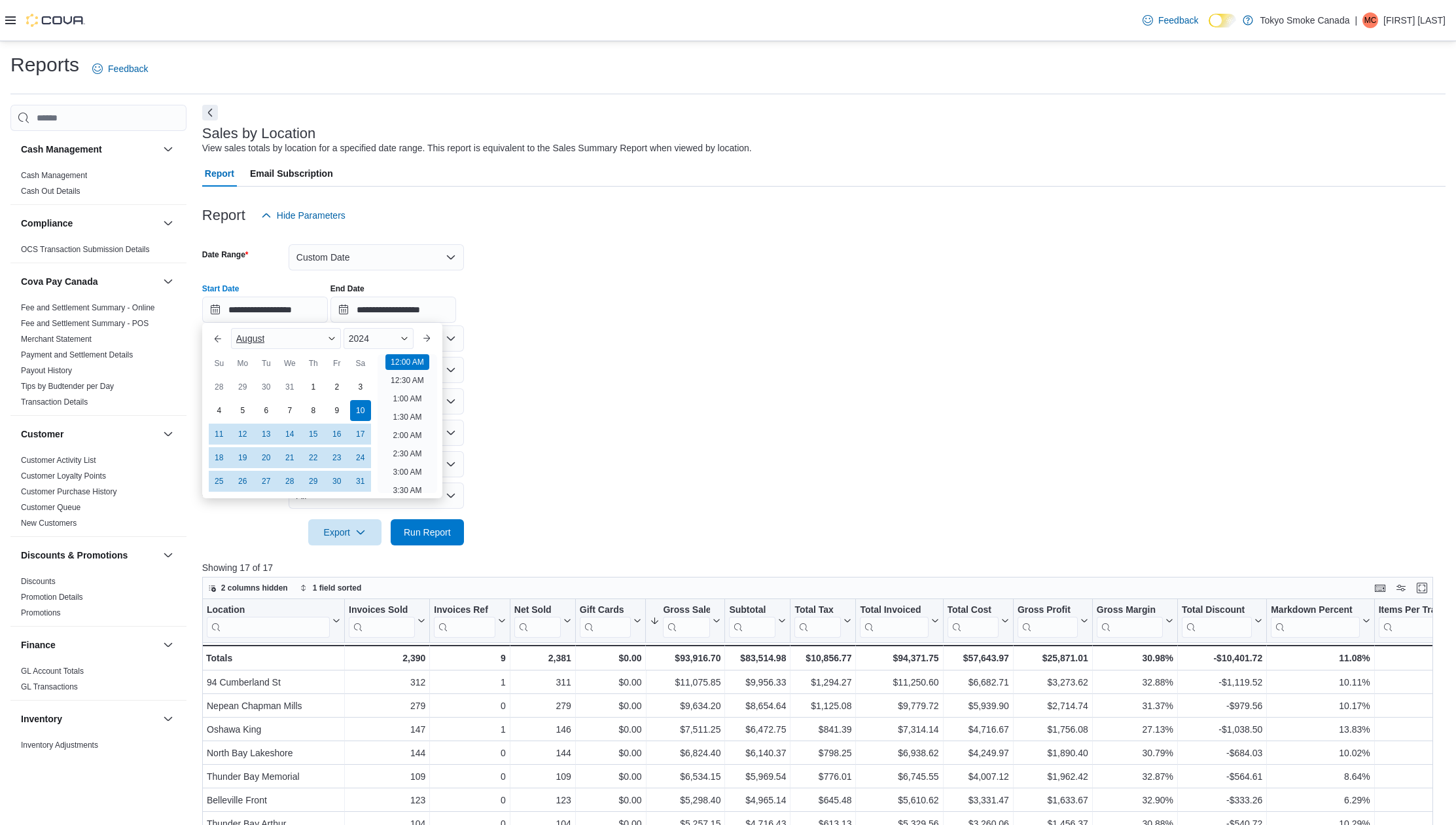 click on "August" at bounding box center [286, 339] 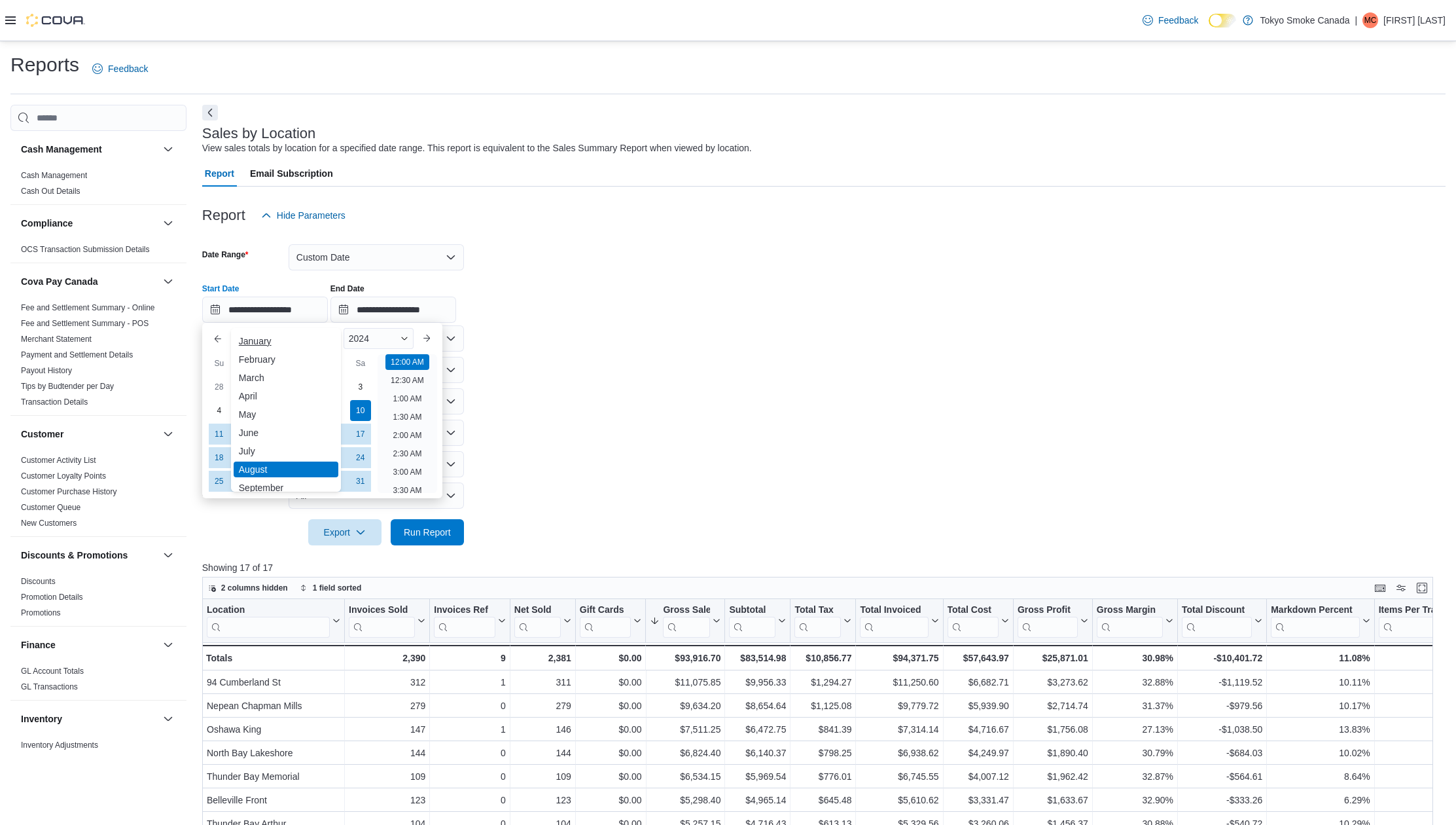 click on "January" at bounding box center [286, 341] 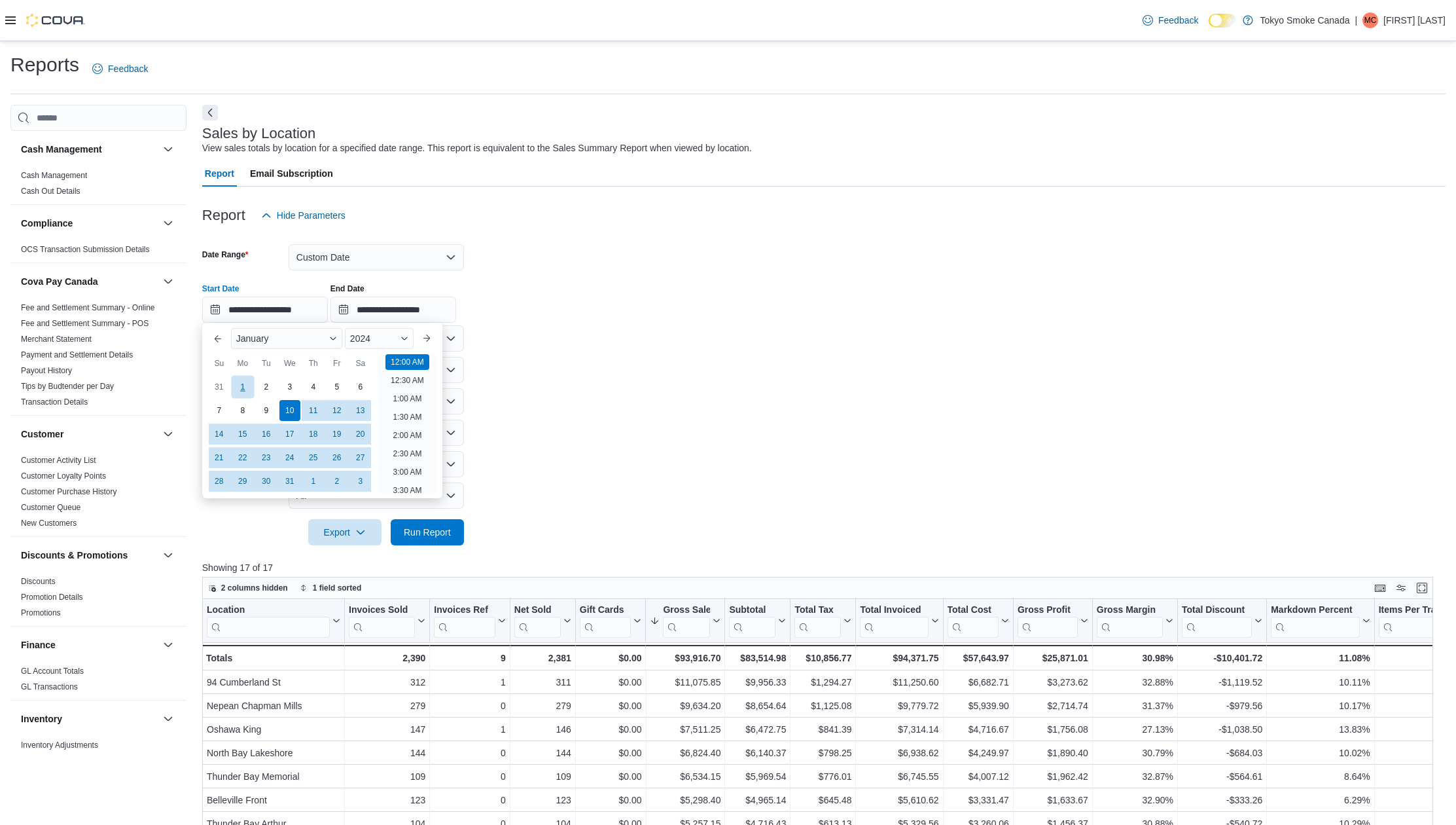 click on "1" at bounding box center [242, 386] 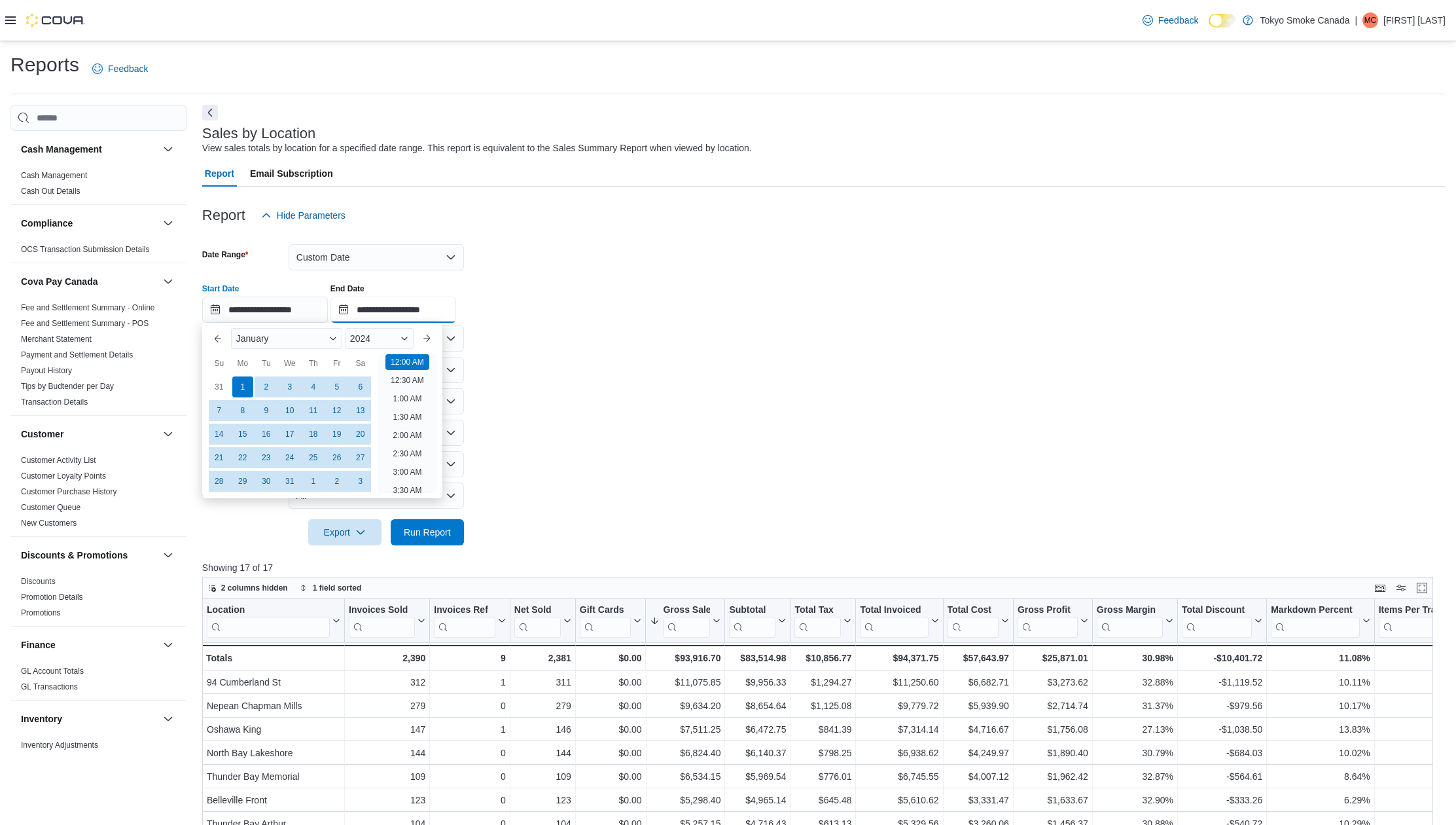click on "**********" at bounding box center [393, 310] 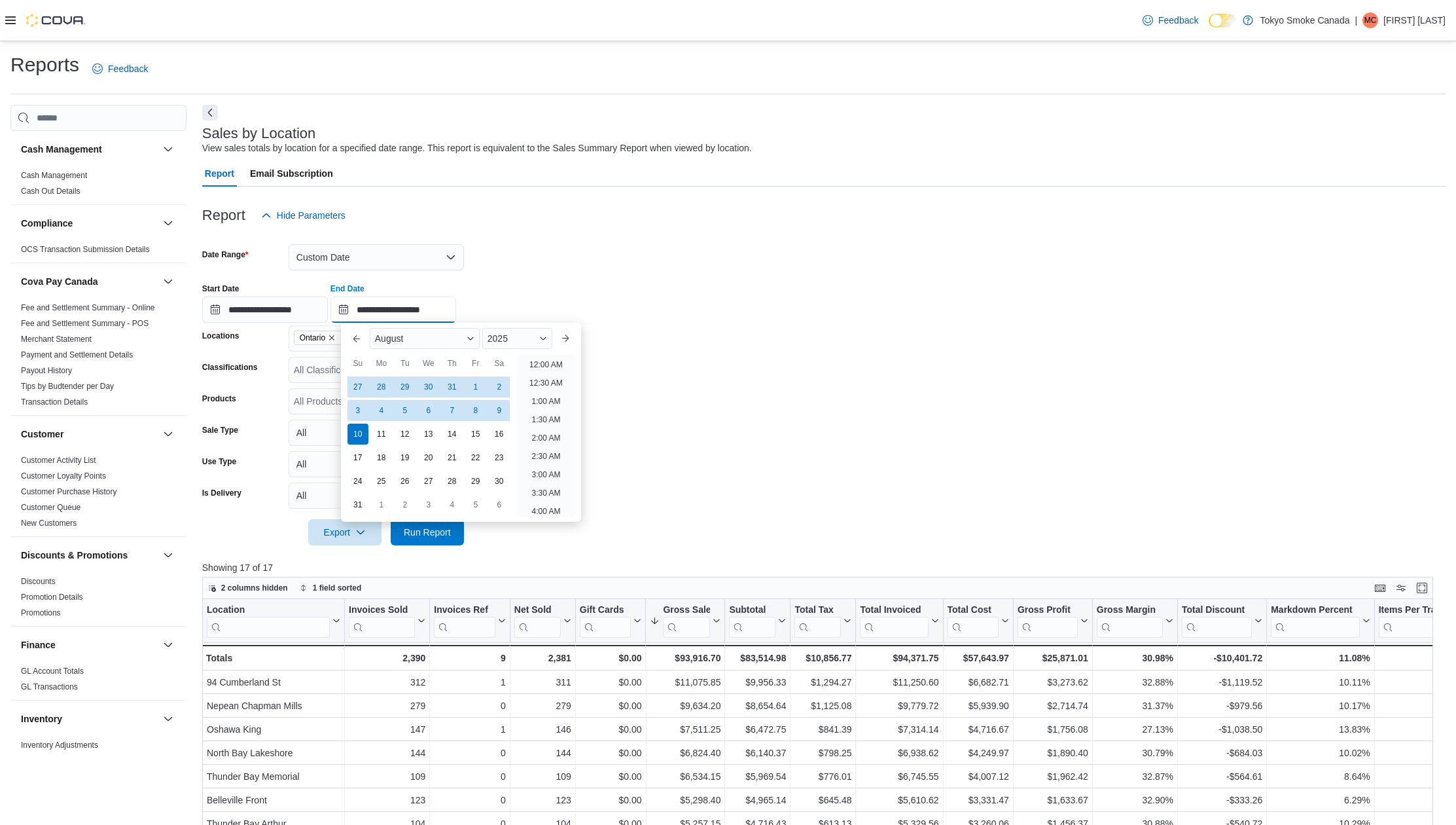 scroll, scrollTop: 720, scrollLeft: 0, axis: vertical 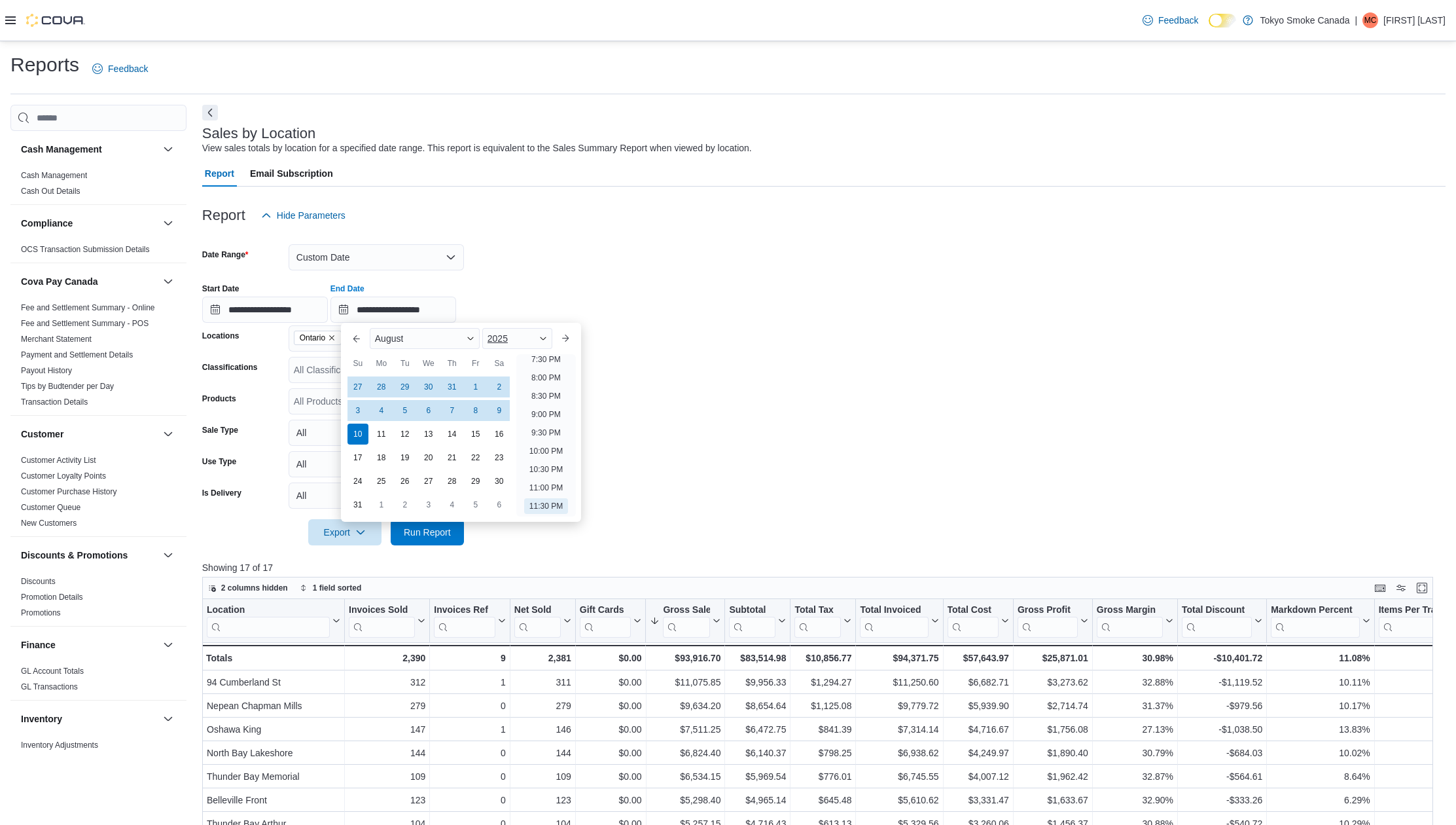click on "2025" at bounding box center (497, 339) 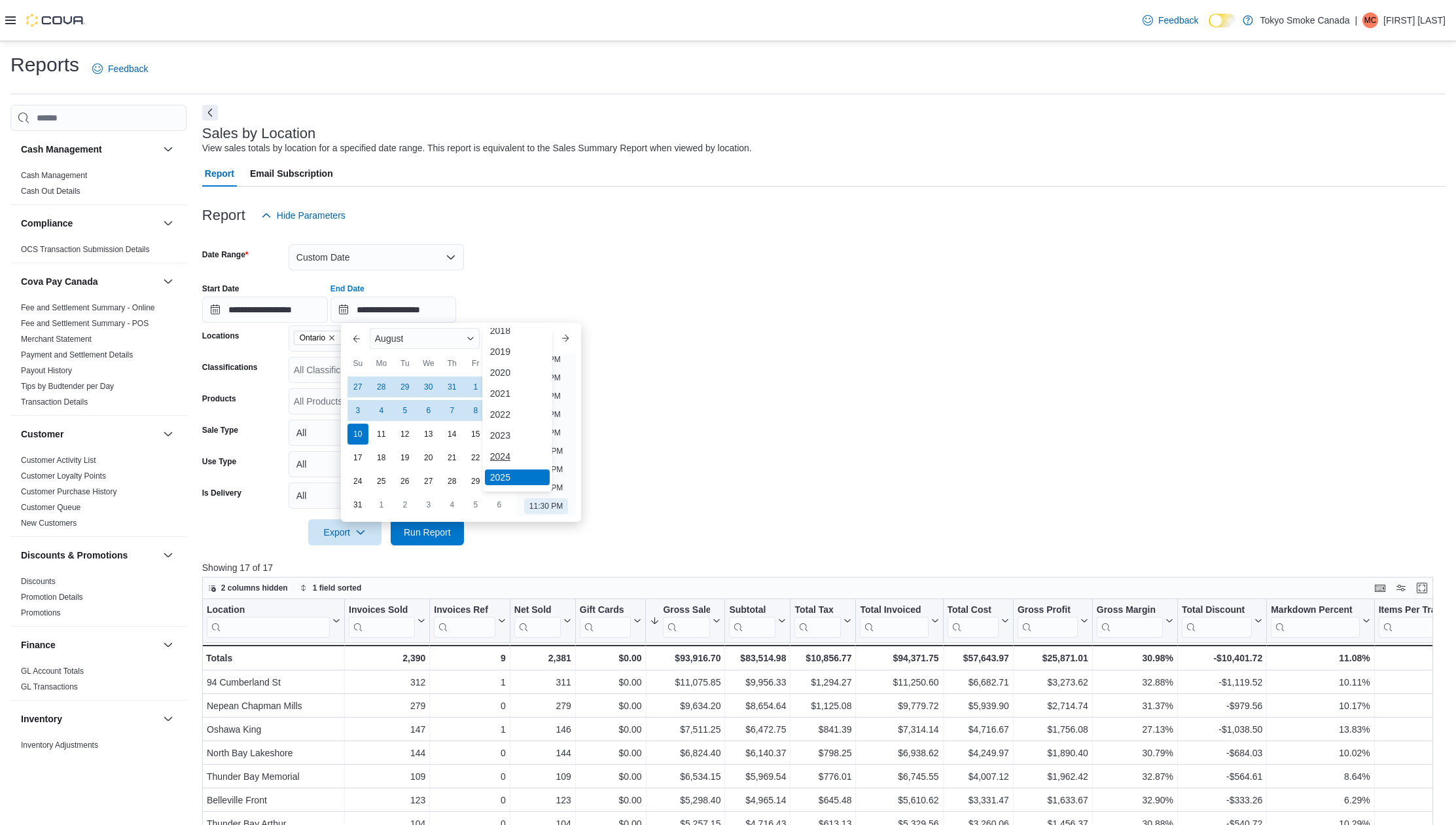 scroll, scrollTop: 25, scrollLeft: 0, axis: vertical 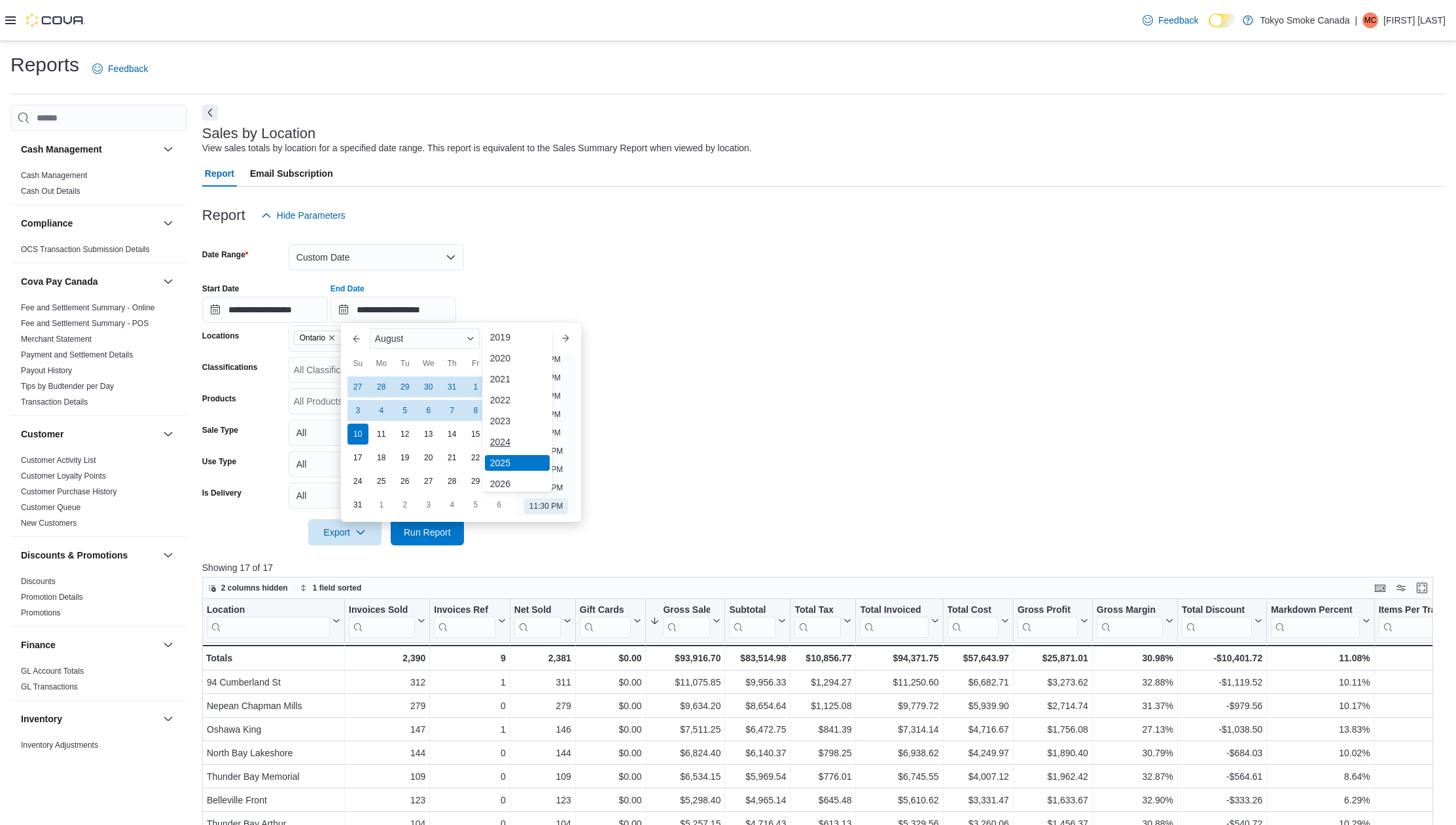 click on "2024" at bounding box center [517, 442] 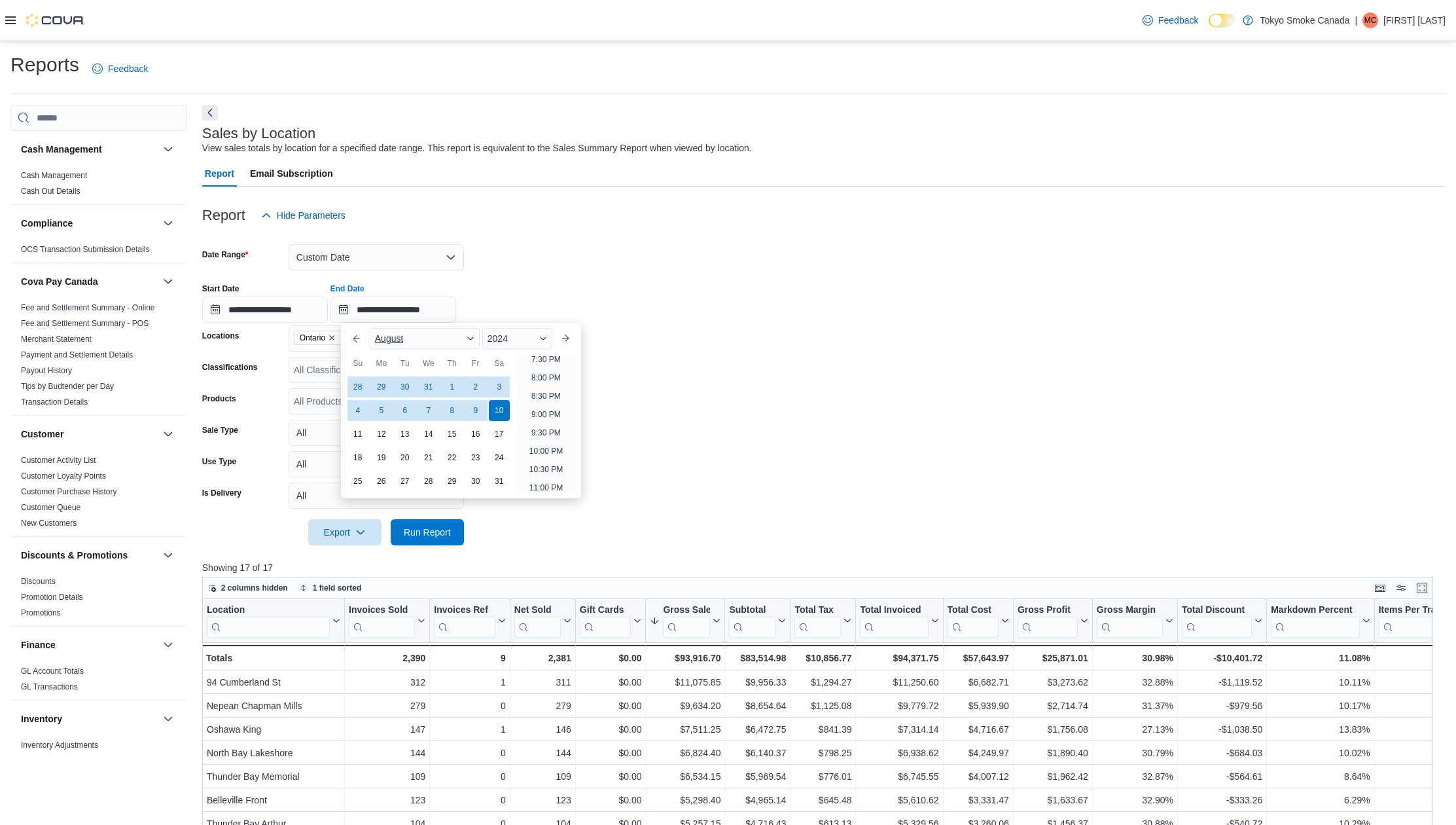 click on "August" at bounding box center [425, 339] 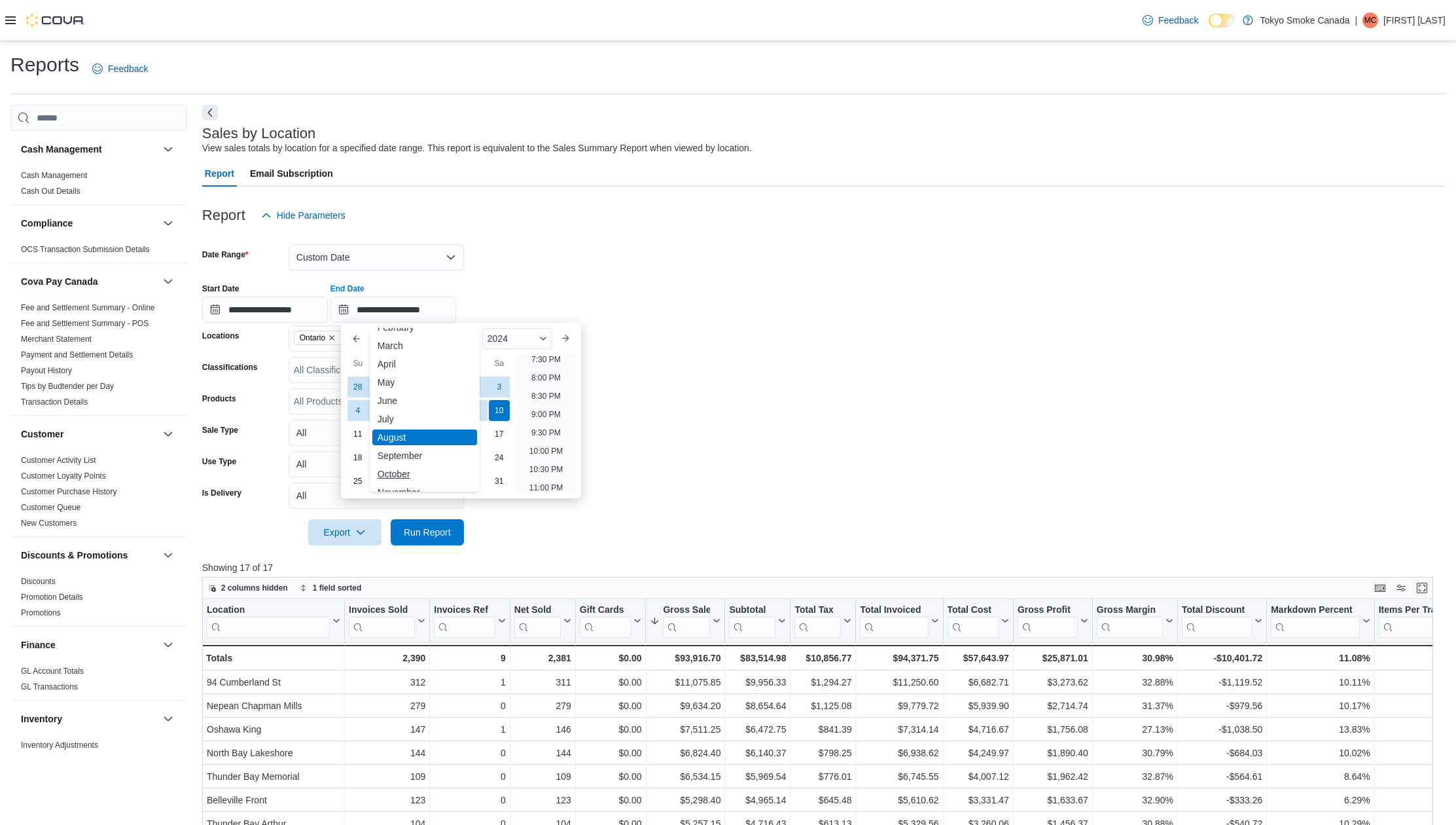 scroll, scrollTop: 64, scrollLeft: 0, axis: vertical 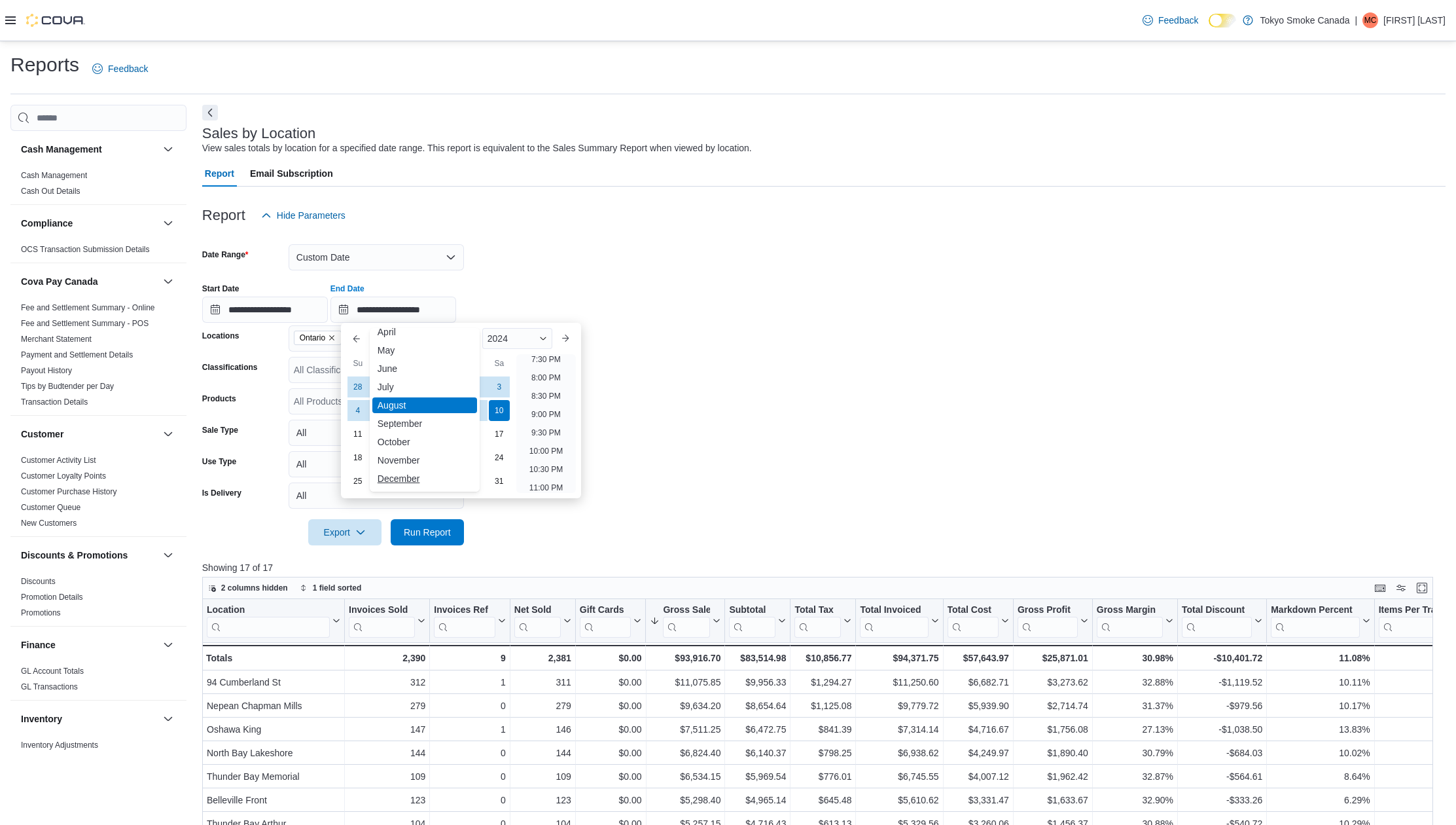 click on "December" at bounding box center [425, 479] 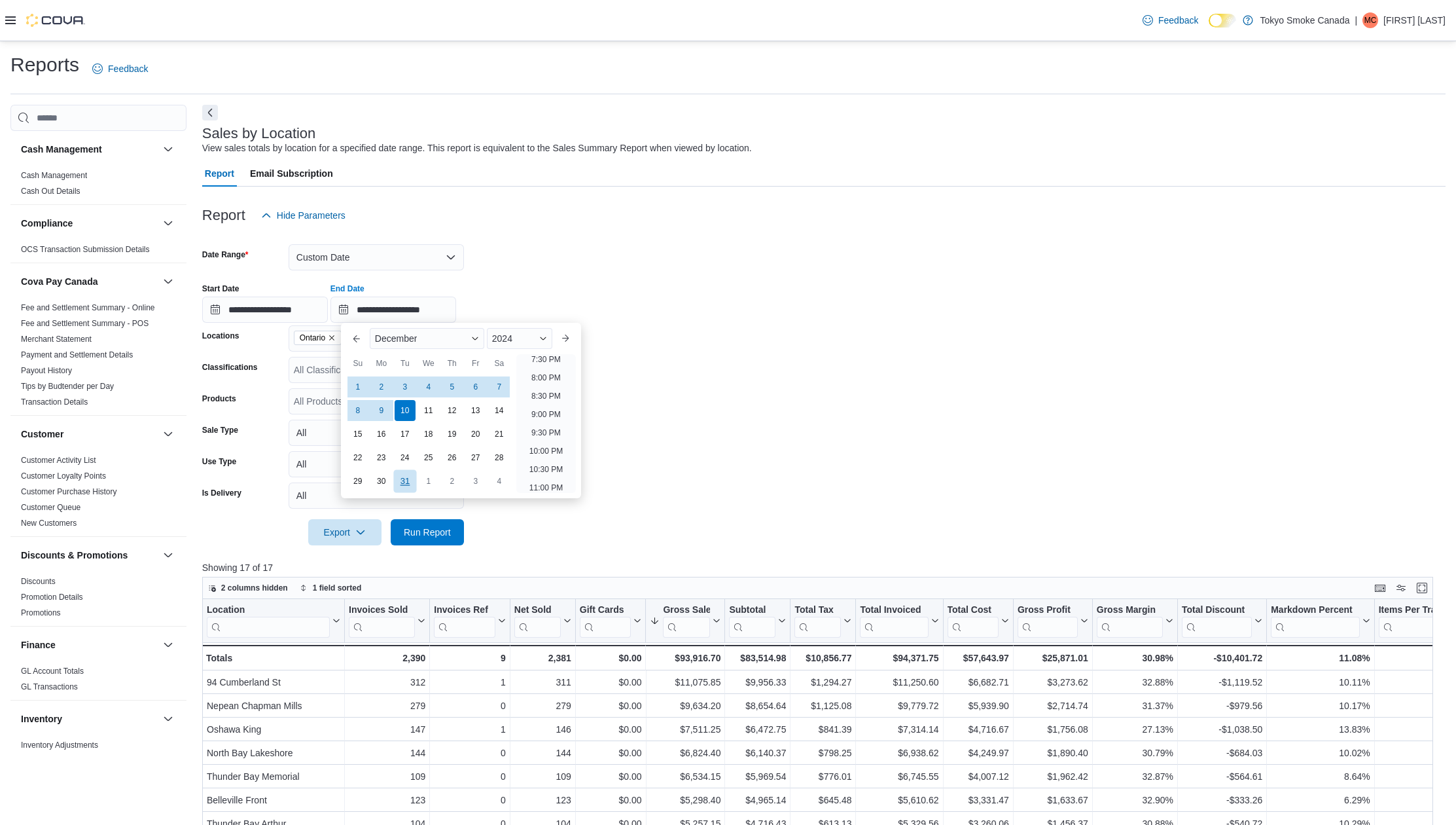 click on "31" at bounding box center [404, 481] 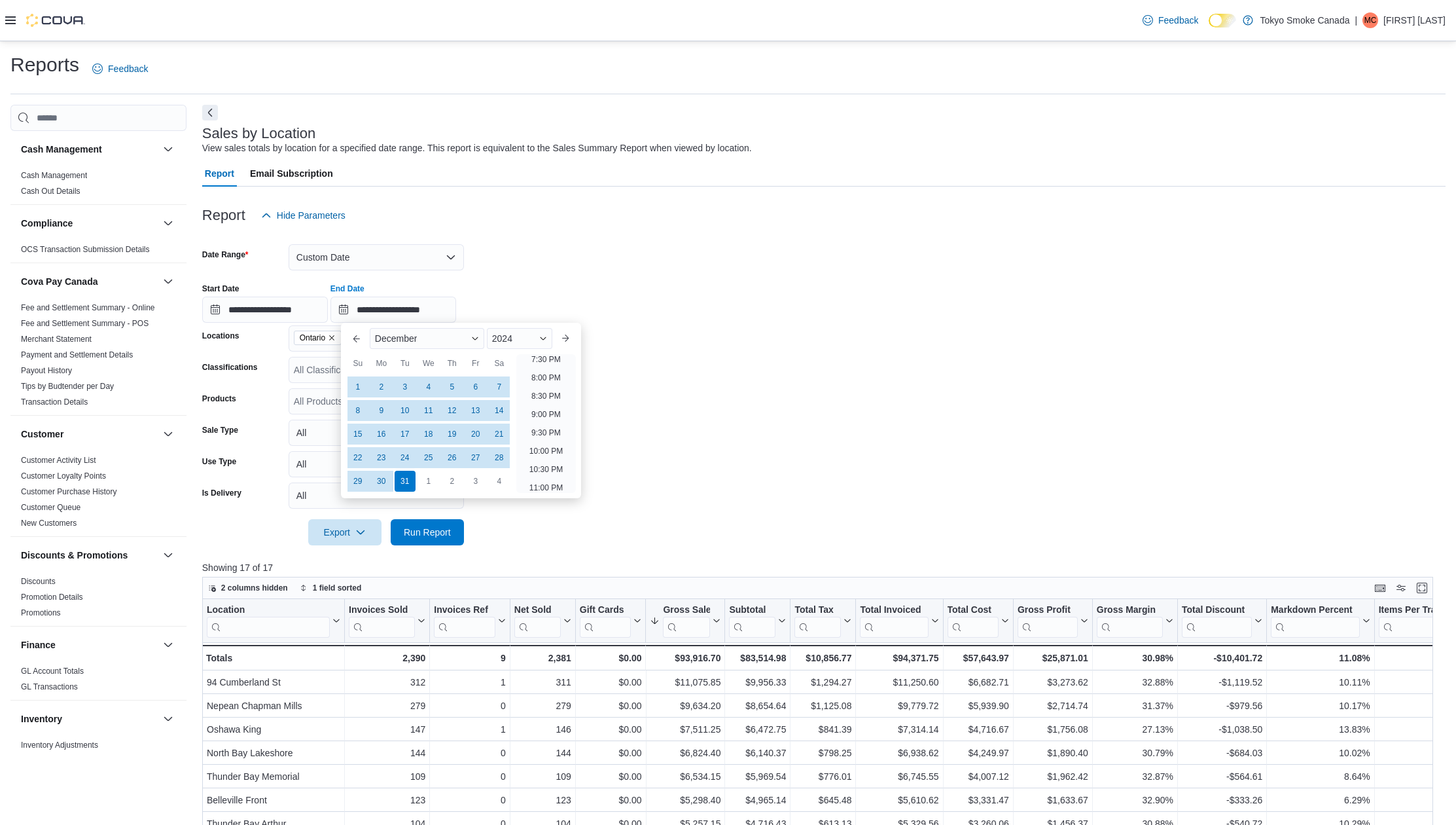 click on "**********" at bounding box center (824, 298) 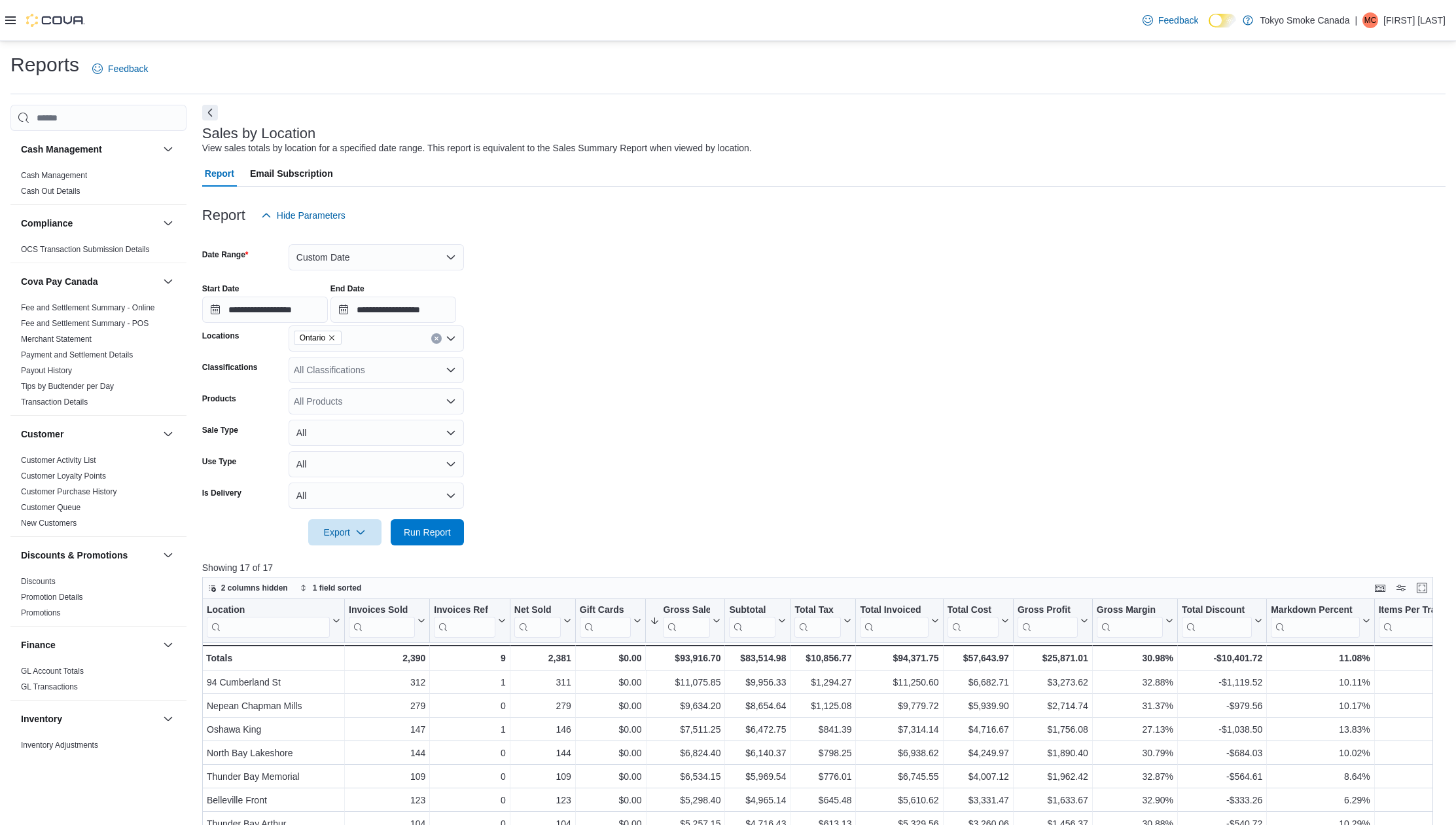 click on "Ontario" at bounding box center (376, 339) 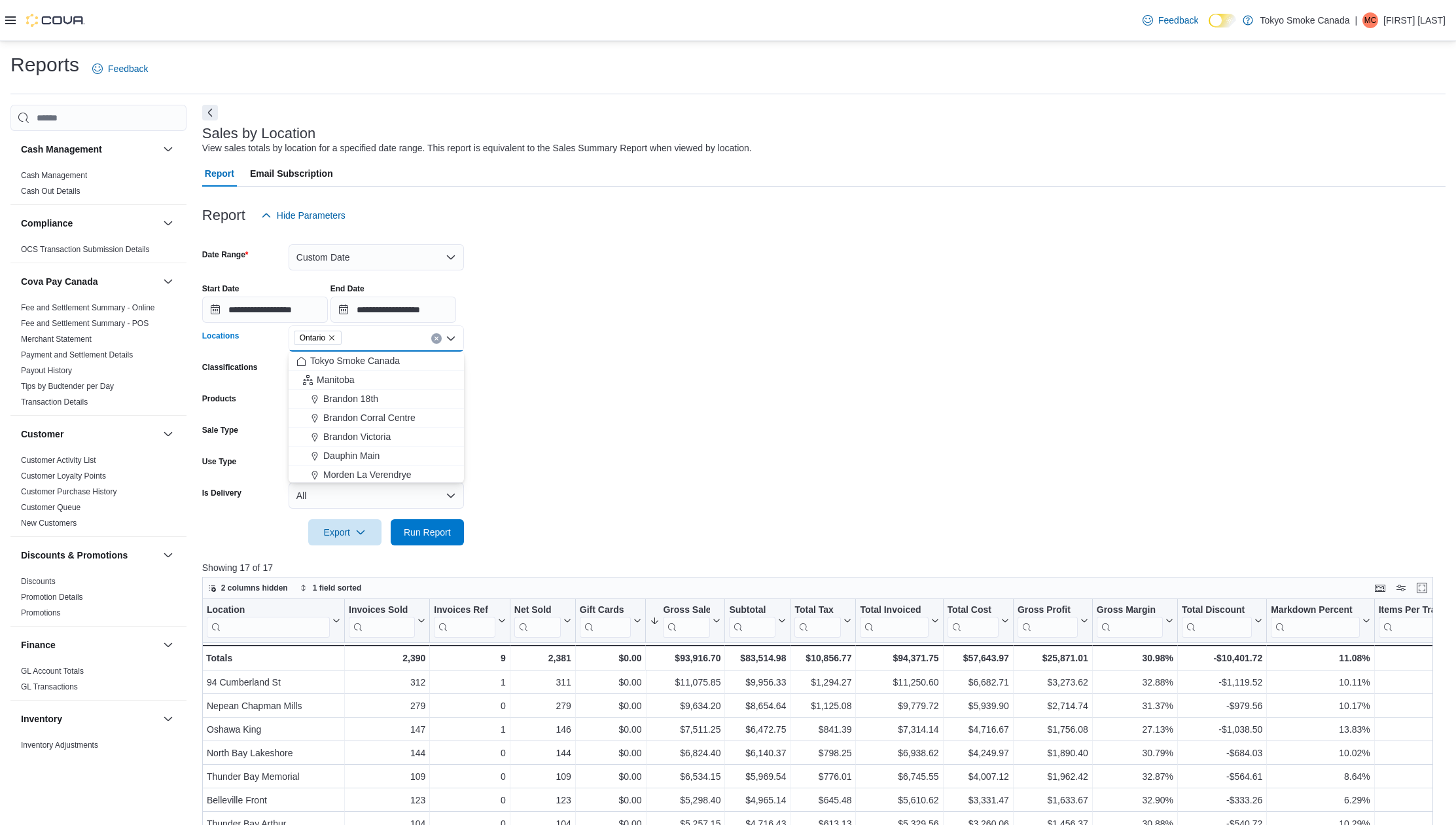 click 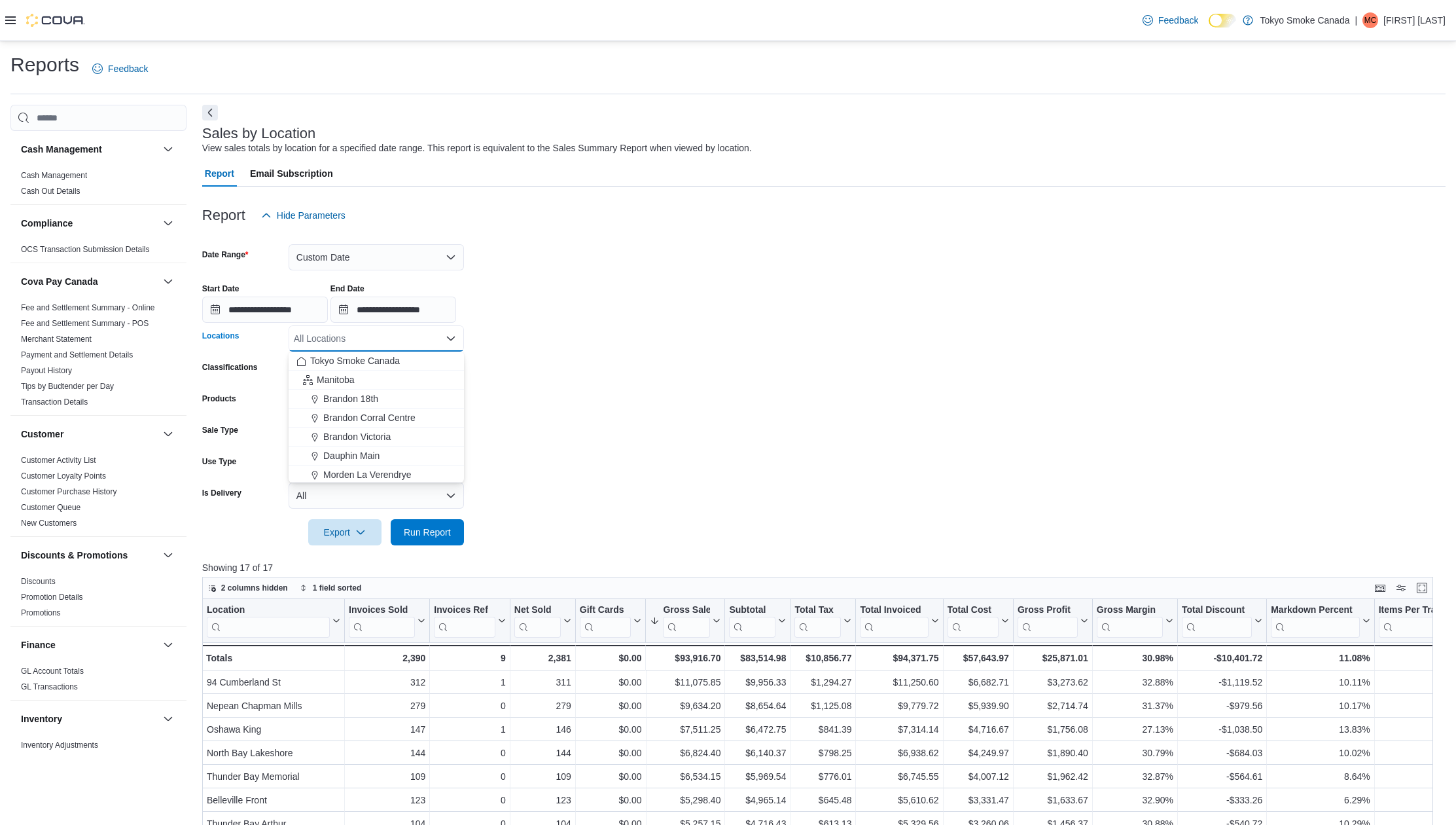 click on "All Locations" at bounding box center [376, 339] 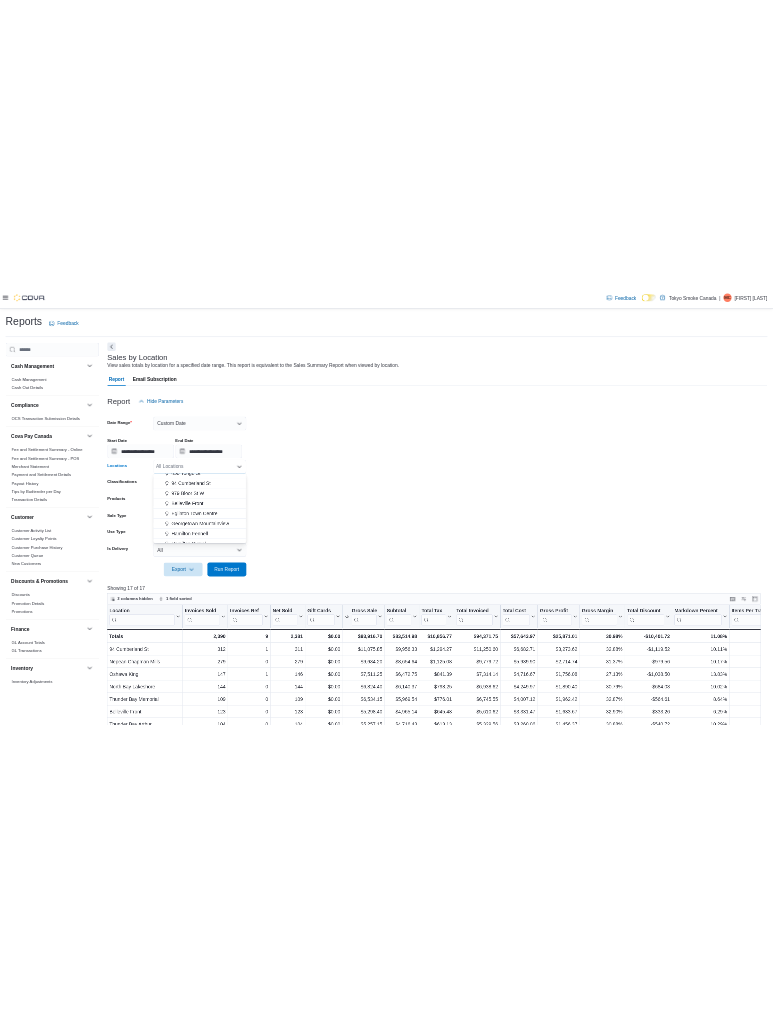scroll, scrollTop: 514, scrollLeft: 0, axis: vertical 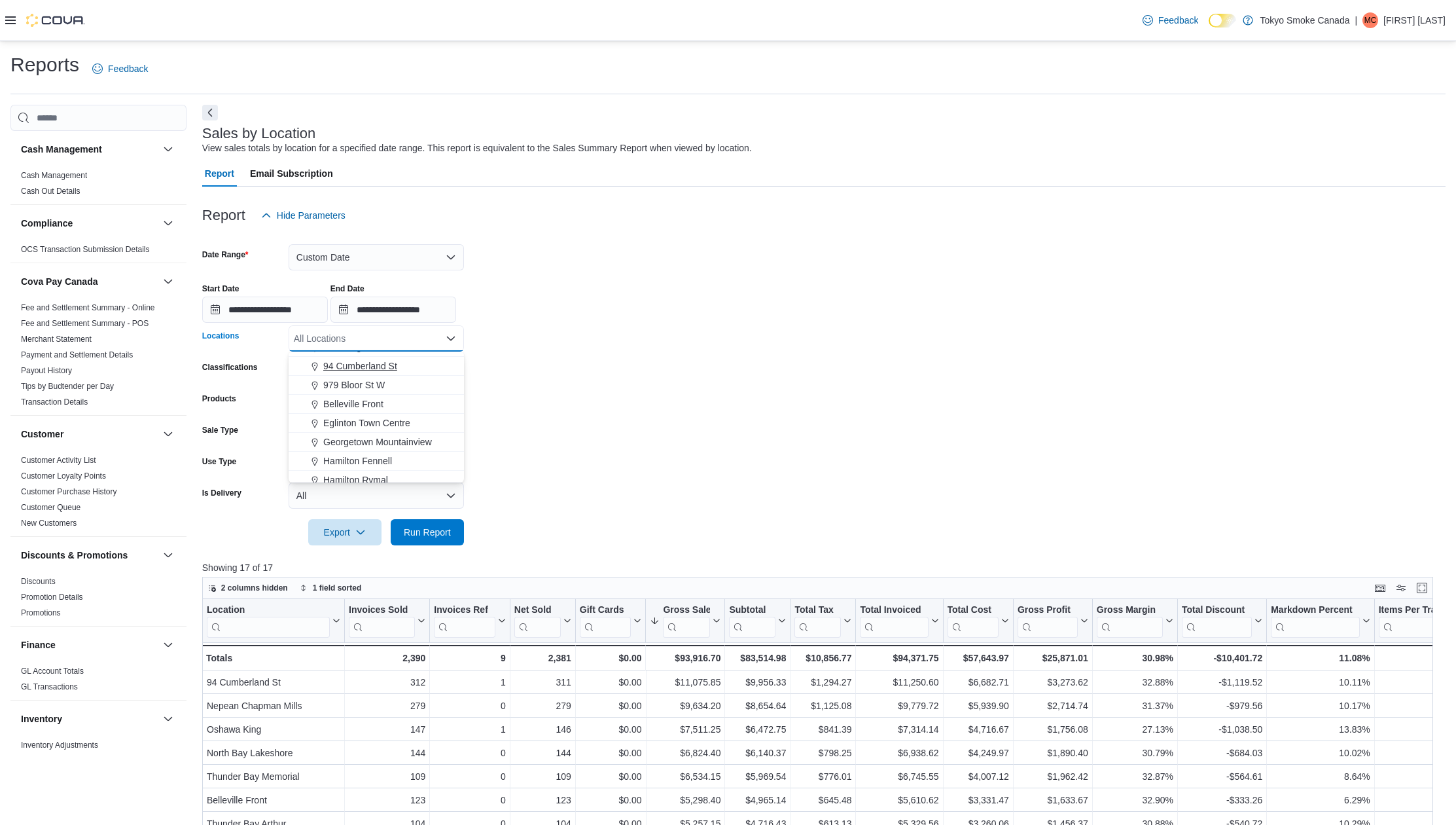 click on "94 Cumberland St" at bounding box center [360, 366] 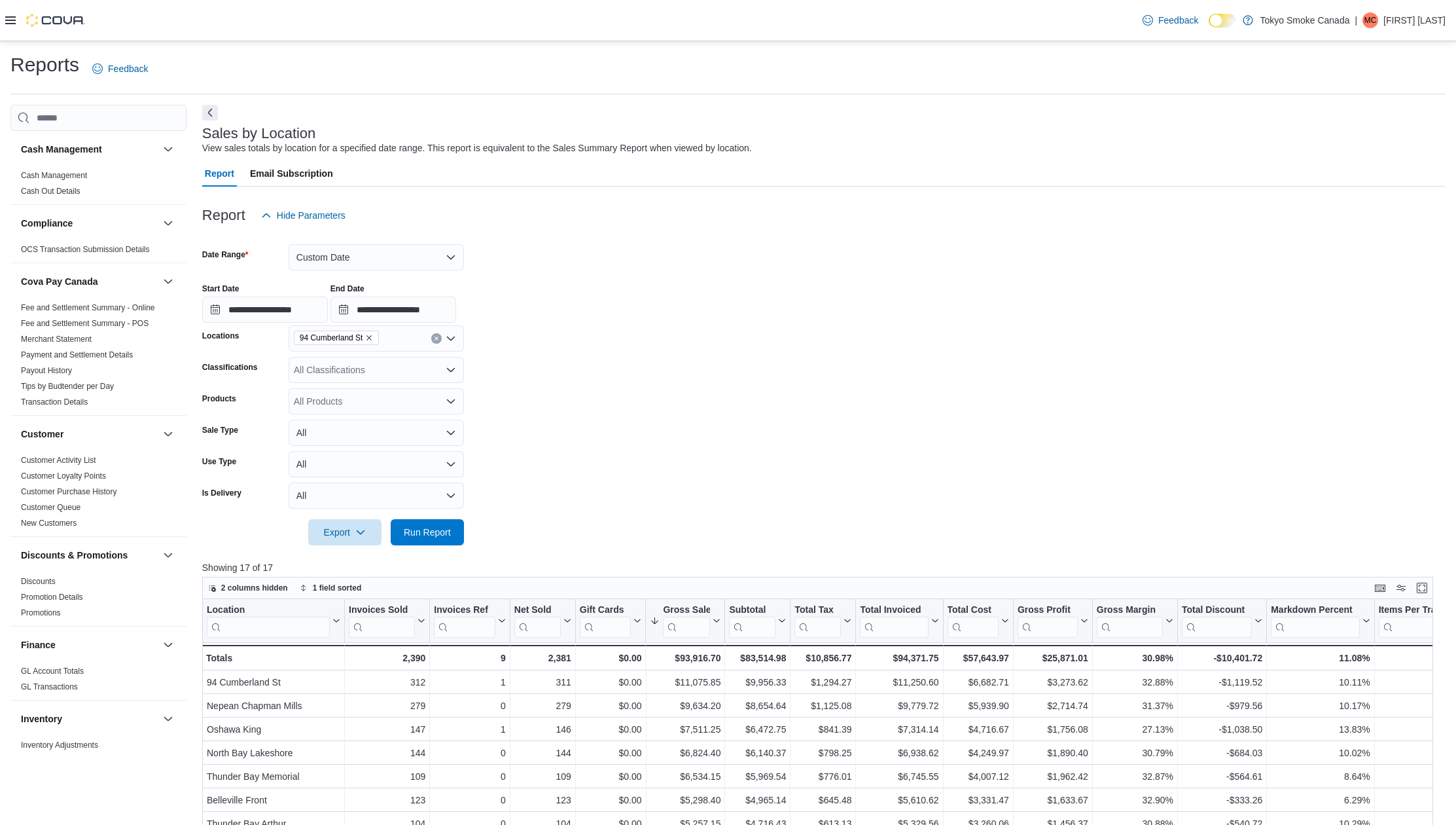click on "**********" at bounding box center [824, 387] 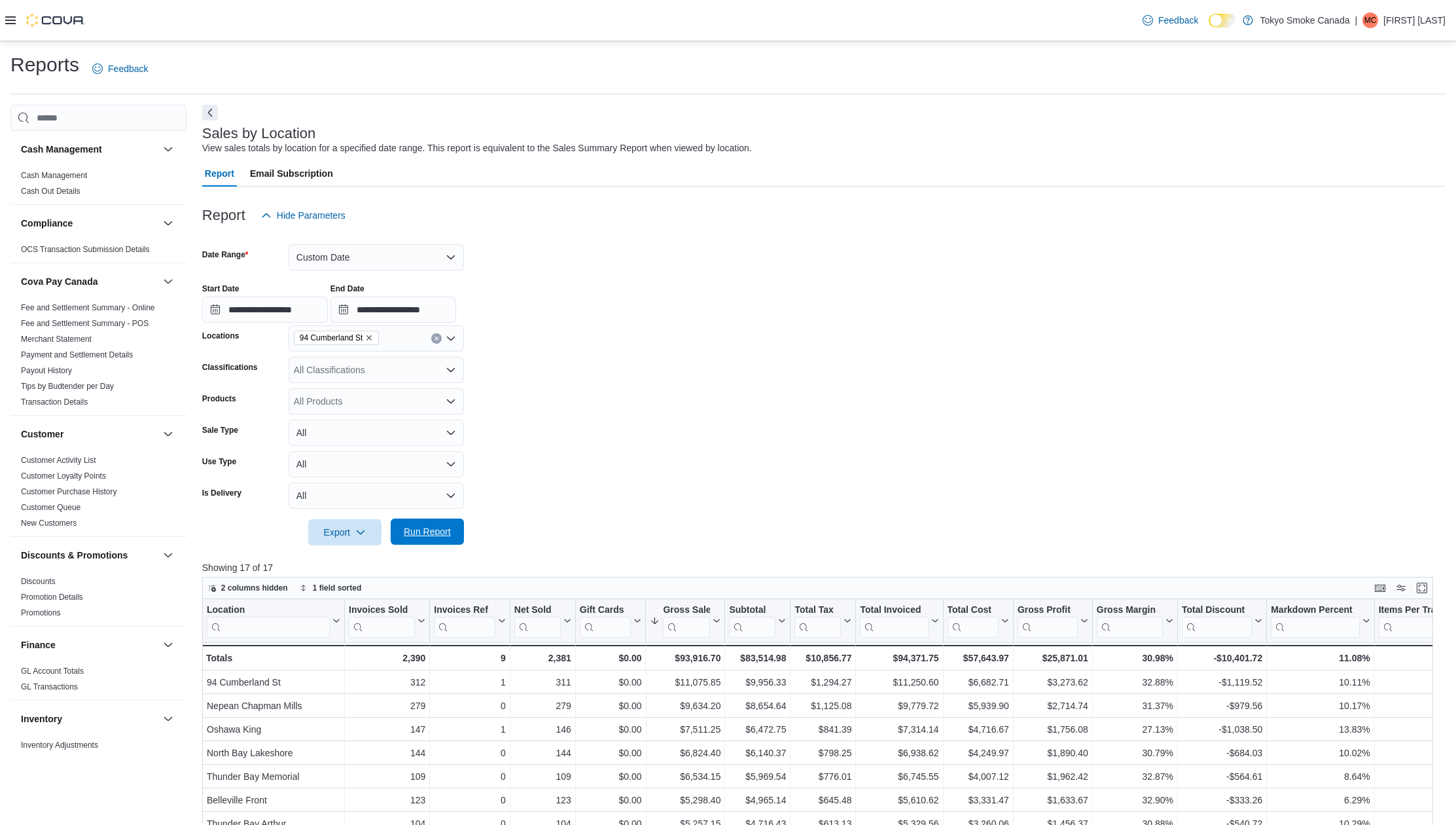 click on "Run Report" at bounding box center [427, 532] 